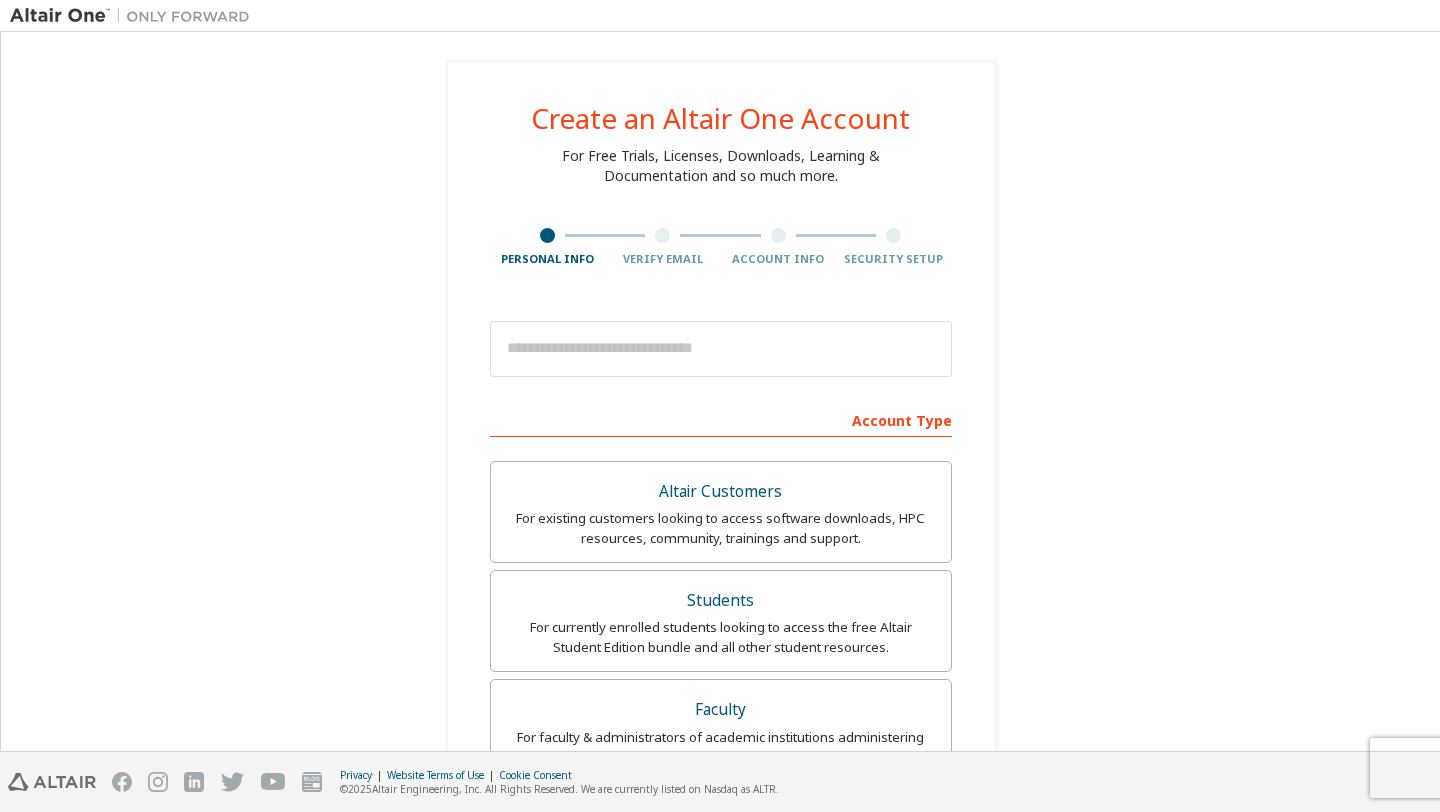 scroll, scrollTop: 0, scrollLeft: 0, axis: both 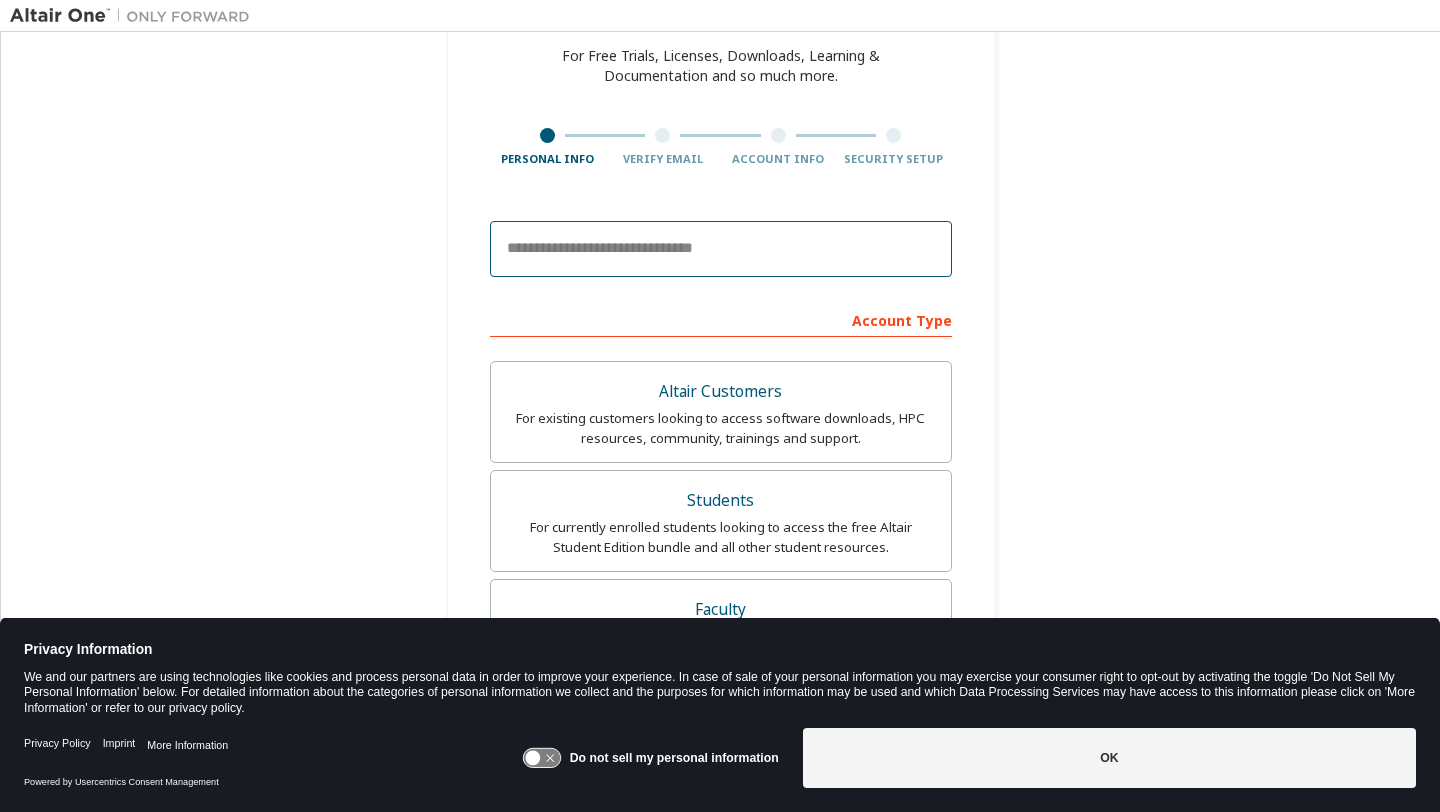 click at bounding box center [721, 249] 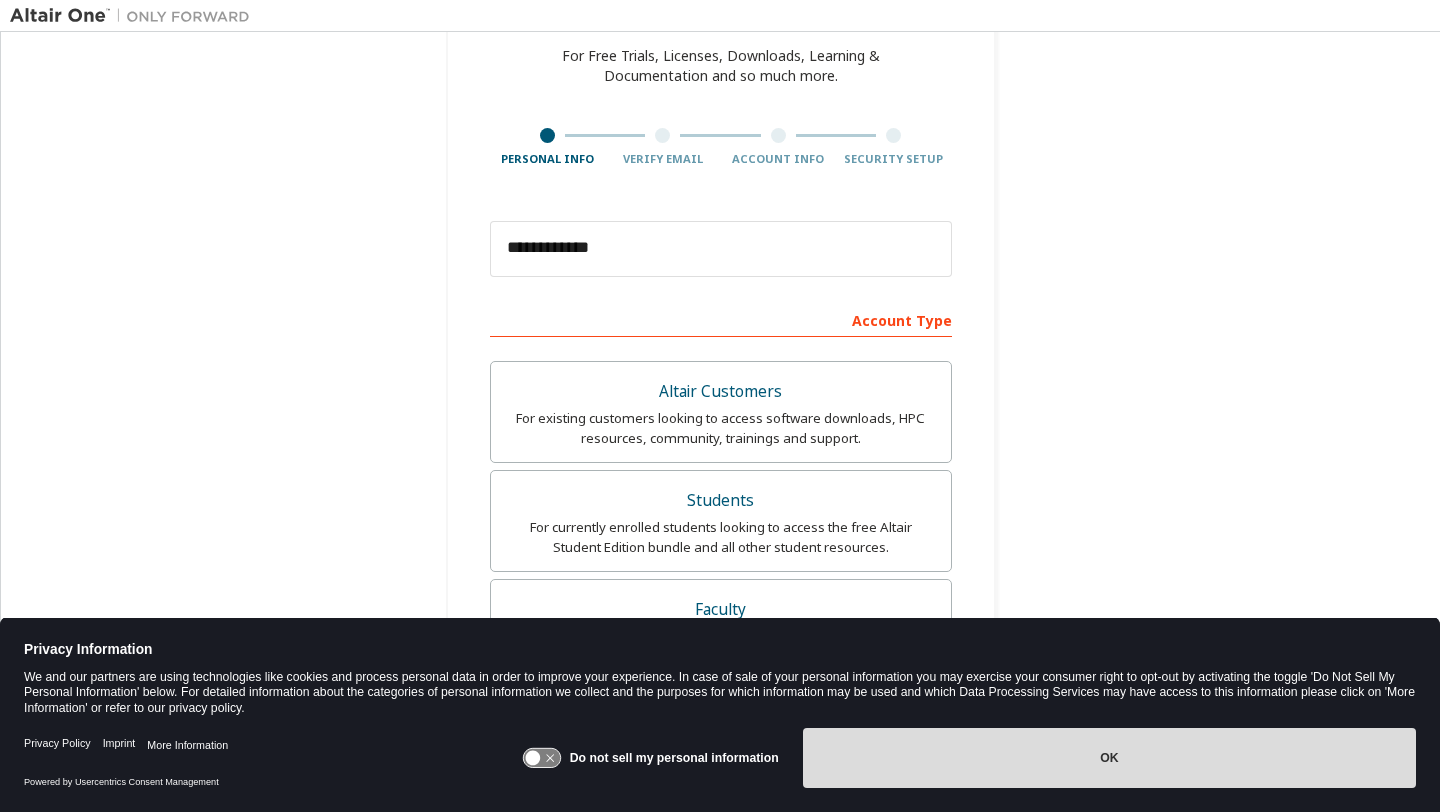 click on "OK" at bounding box center [1109, 758] 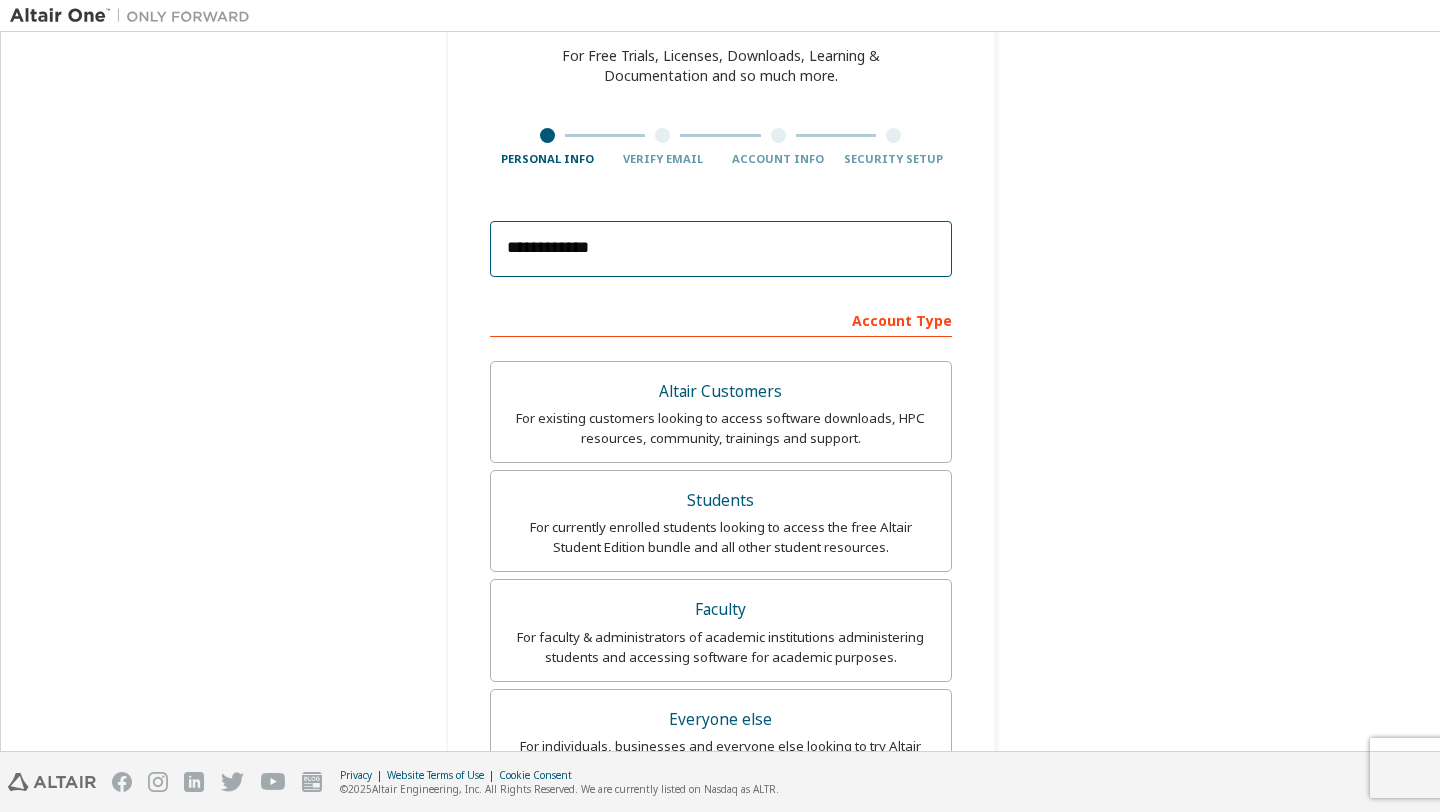 click on "**********" at bounding box center (721, 249) 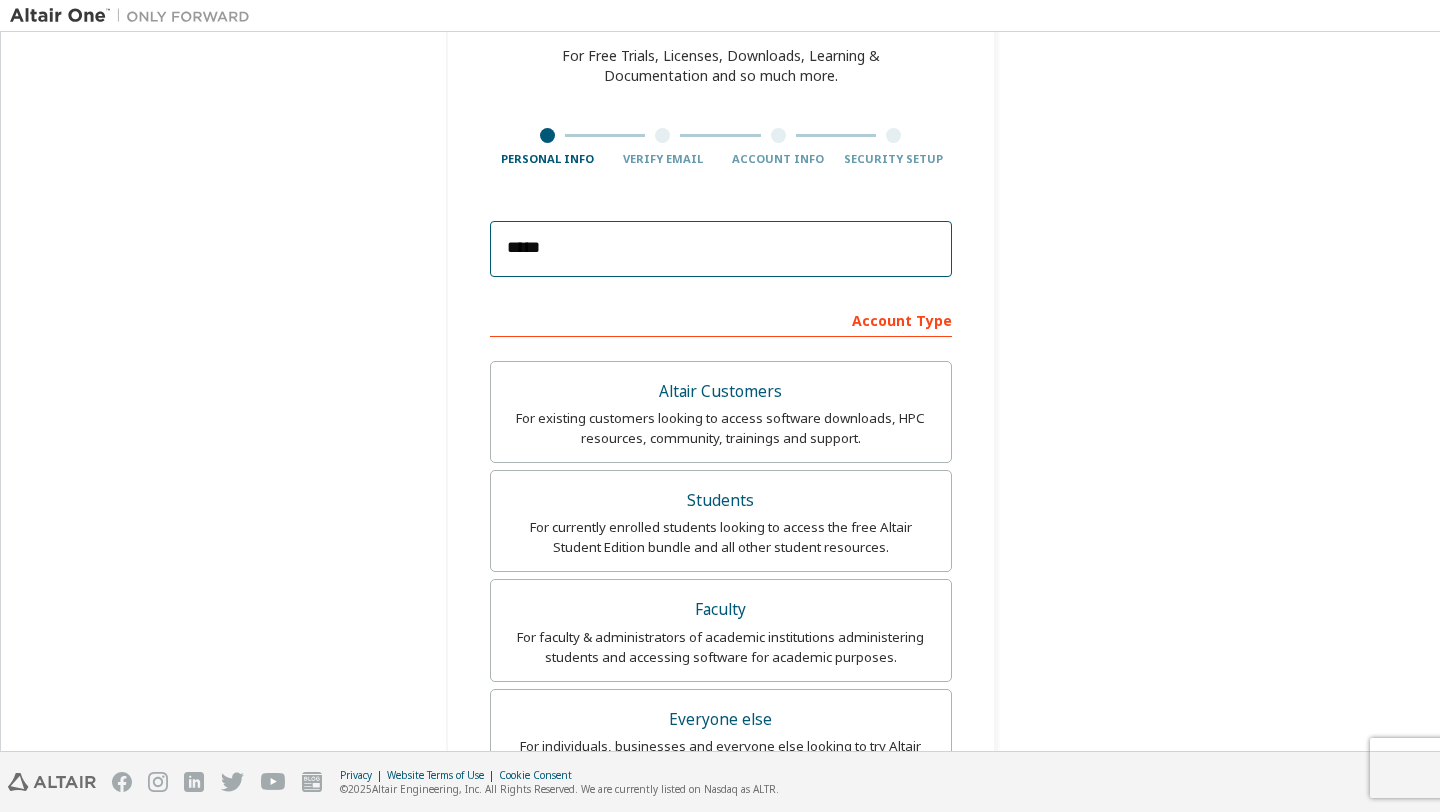 type on "**********" 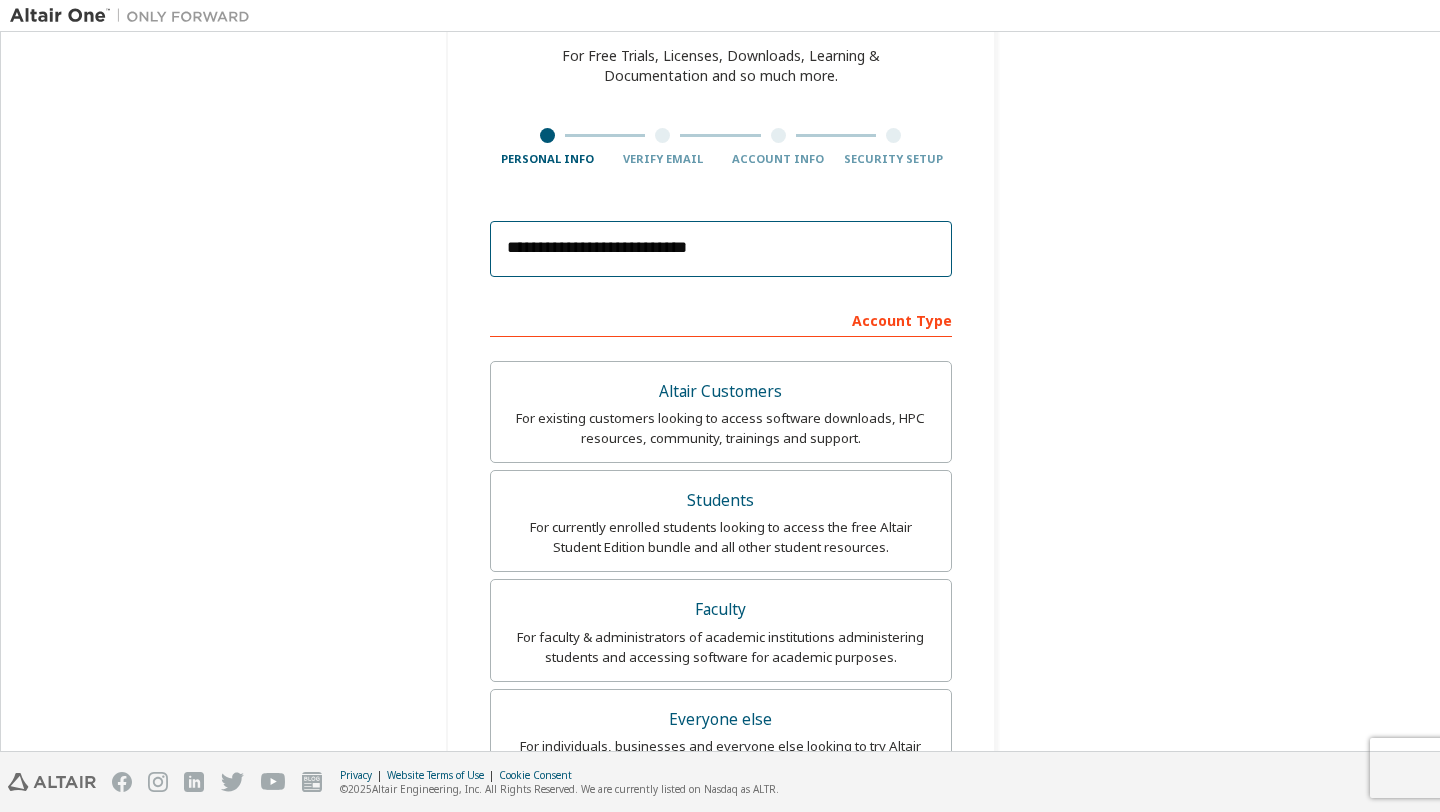 type on "*****" 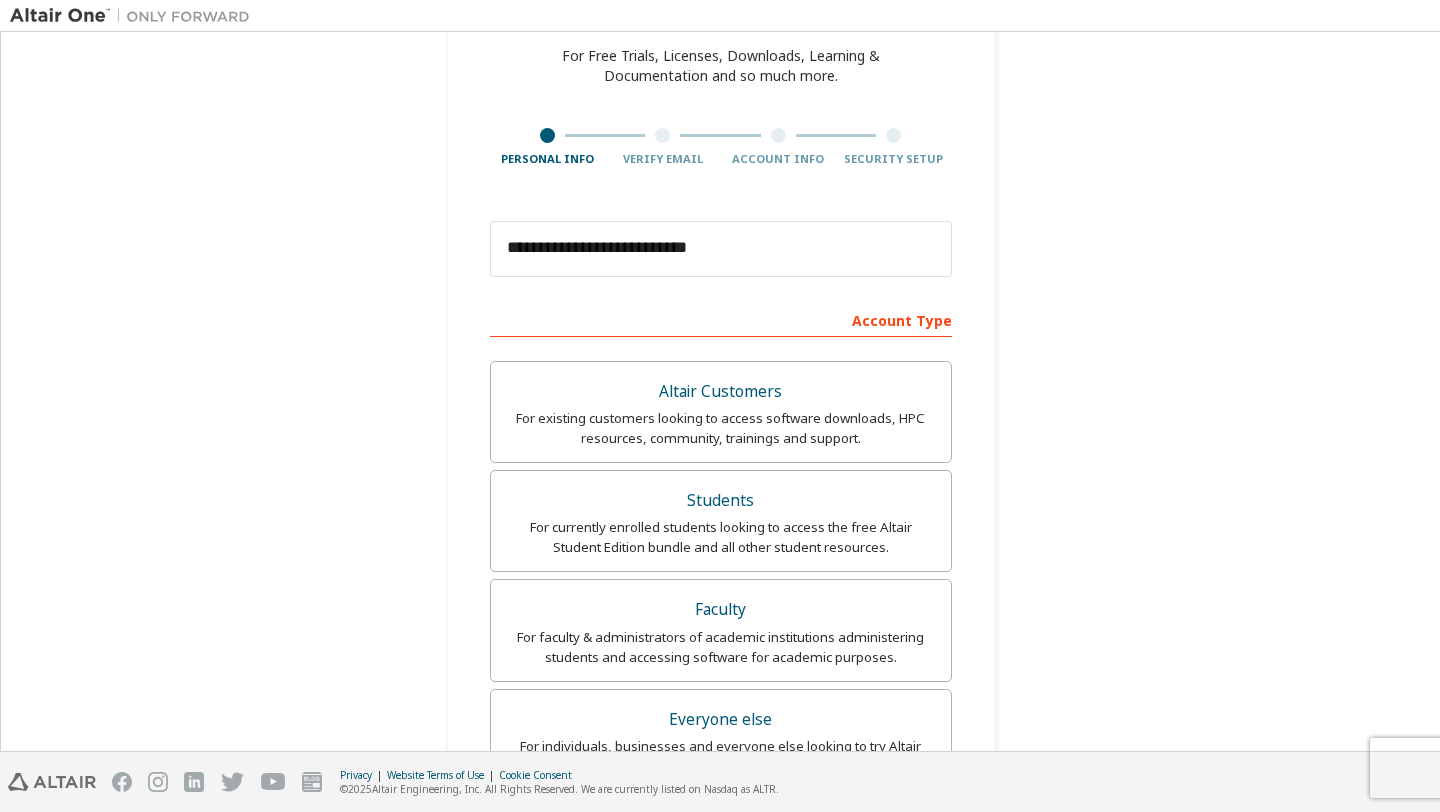 click on "**********" at bounding box center [721, 549] 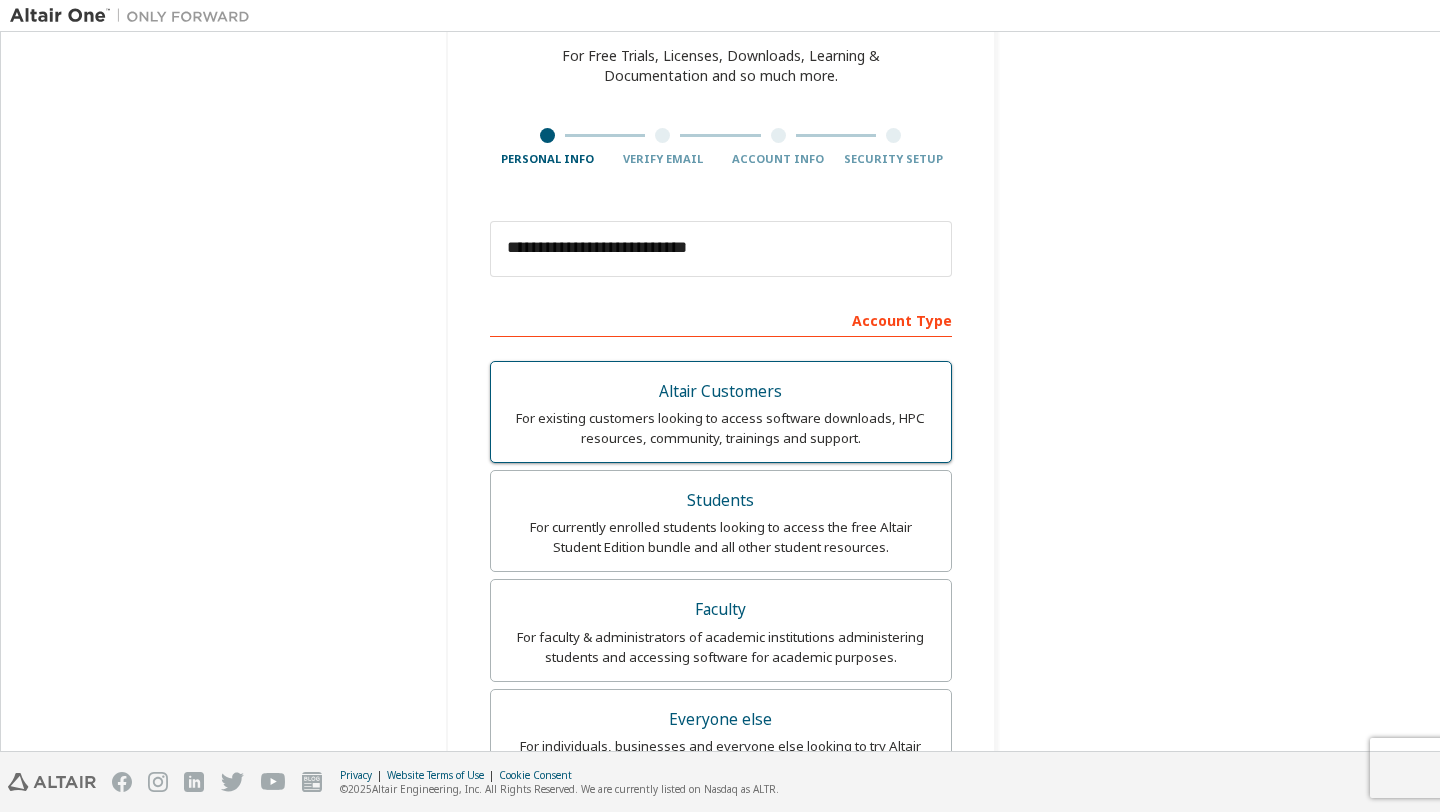 click on "For existing customers looking to access software downloads, HPC resources, community, trainings and support." at bounding box center [721, 428] 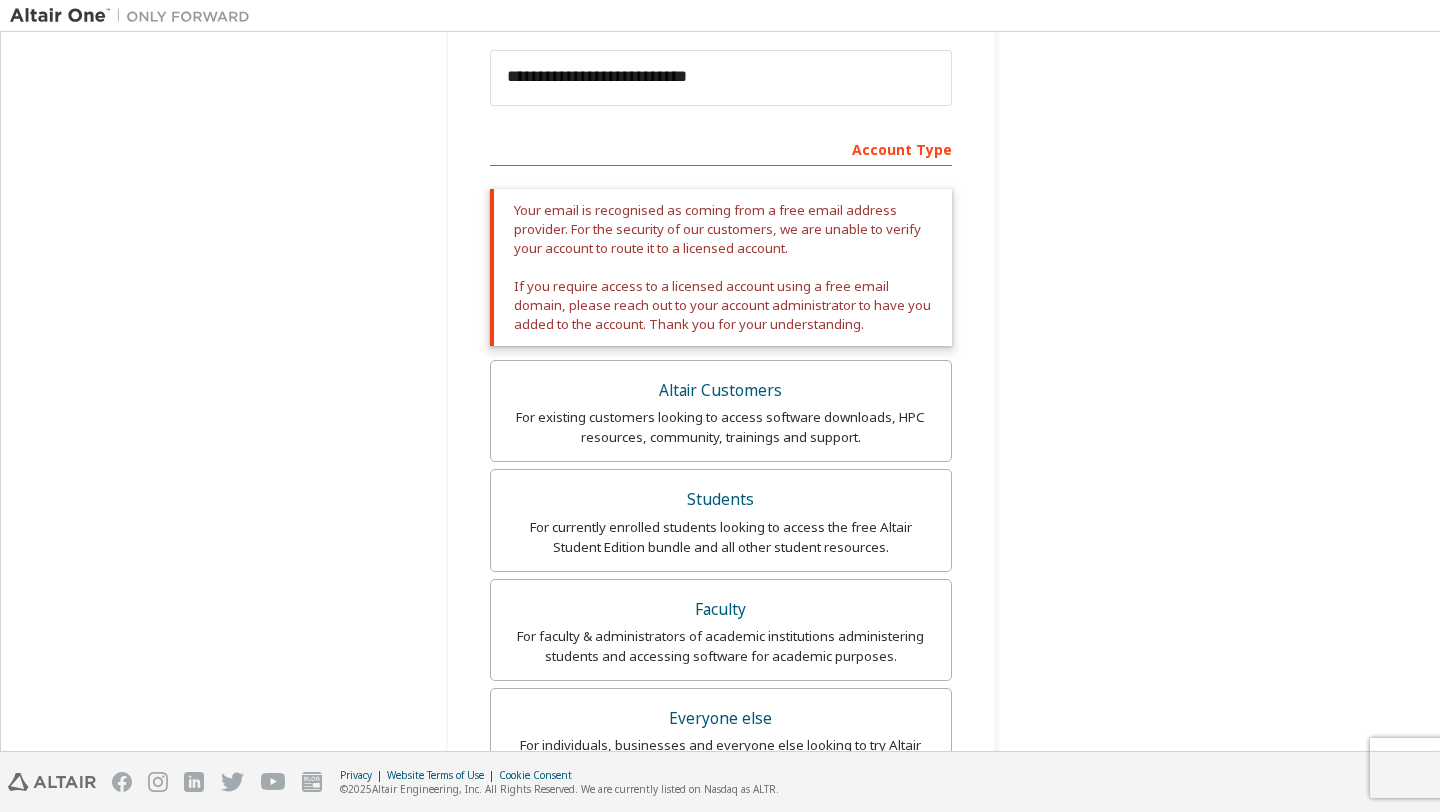 scroll, scrollTop: 275, scrollLeft: 0, axis: vertical 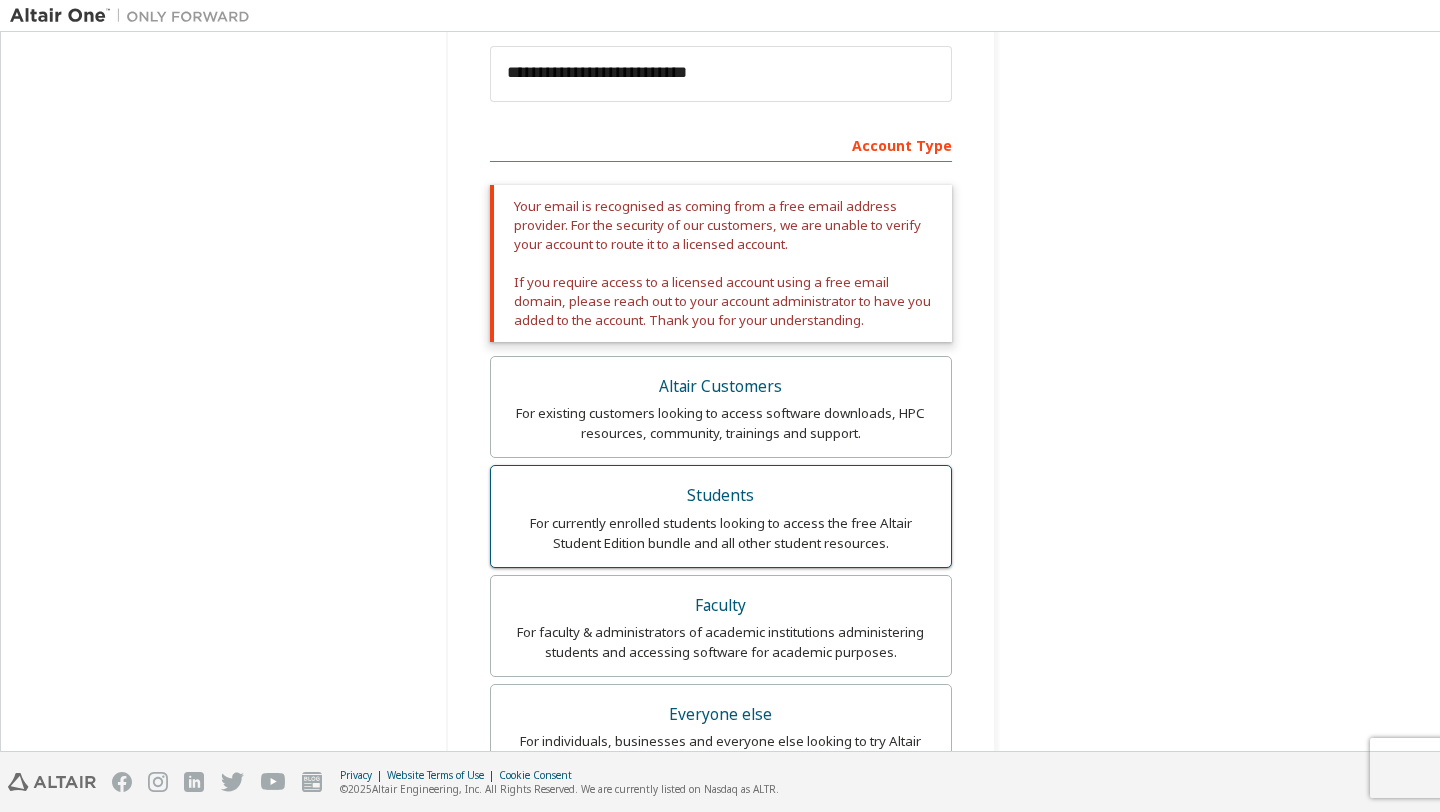 click on "Students" at bounding box center [721, 496] 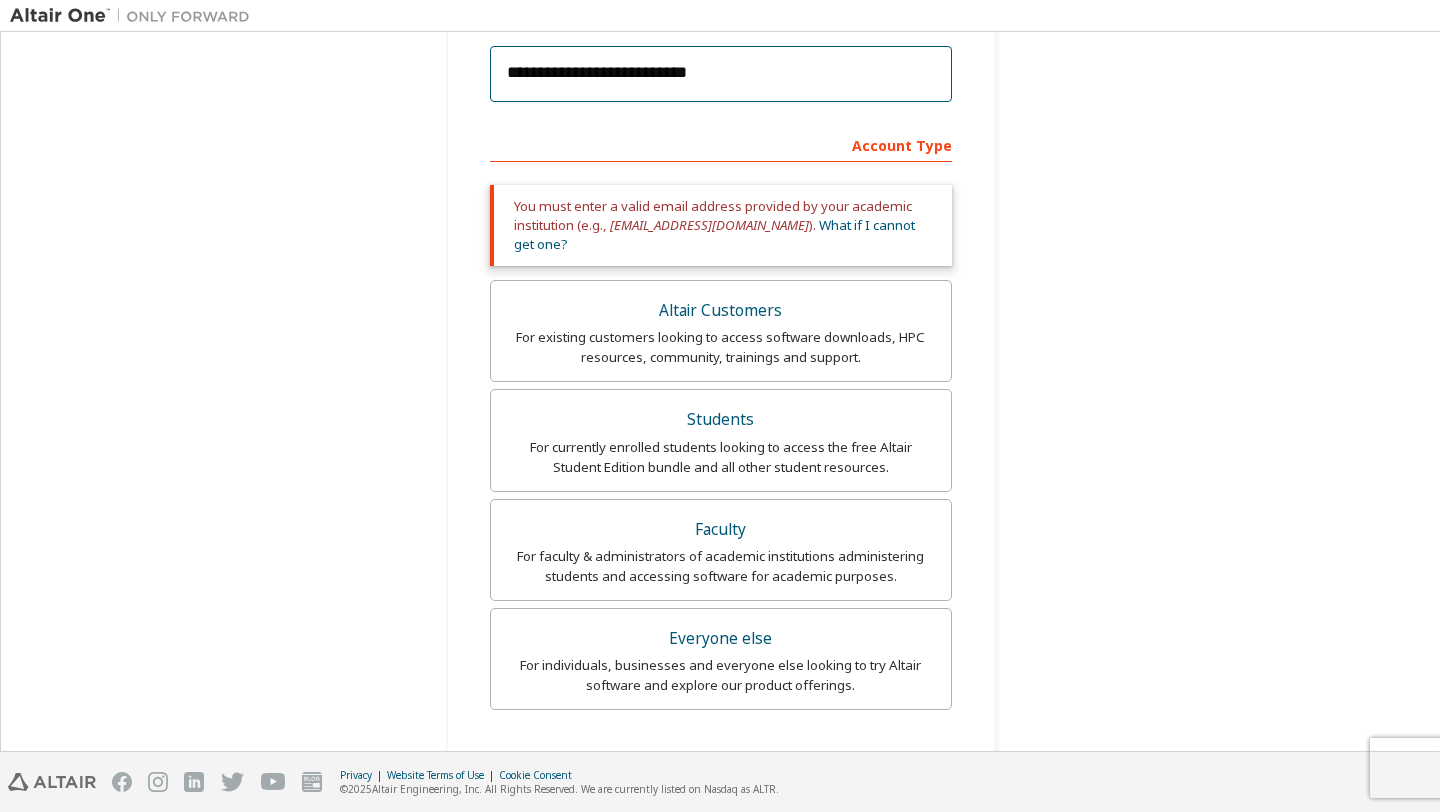 click on "**********" at bounding box center (721, 74) 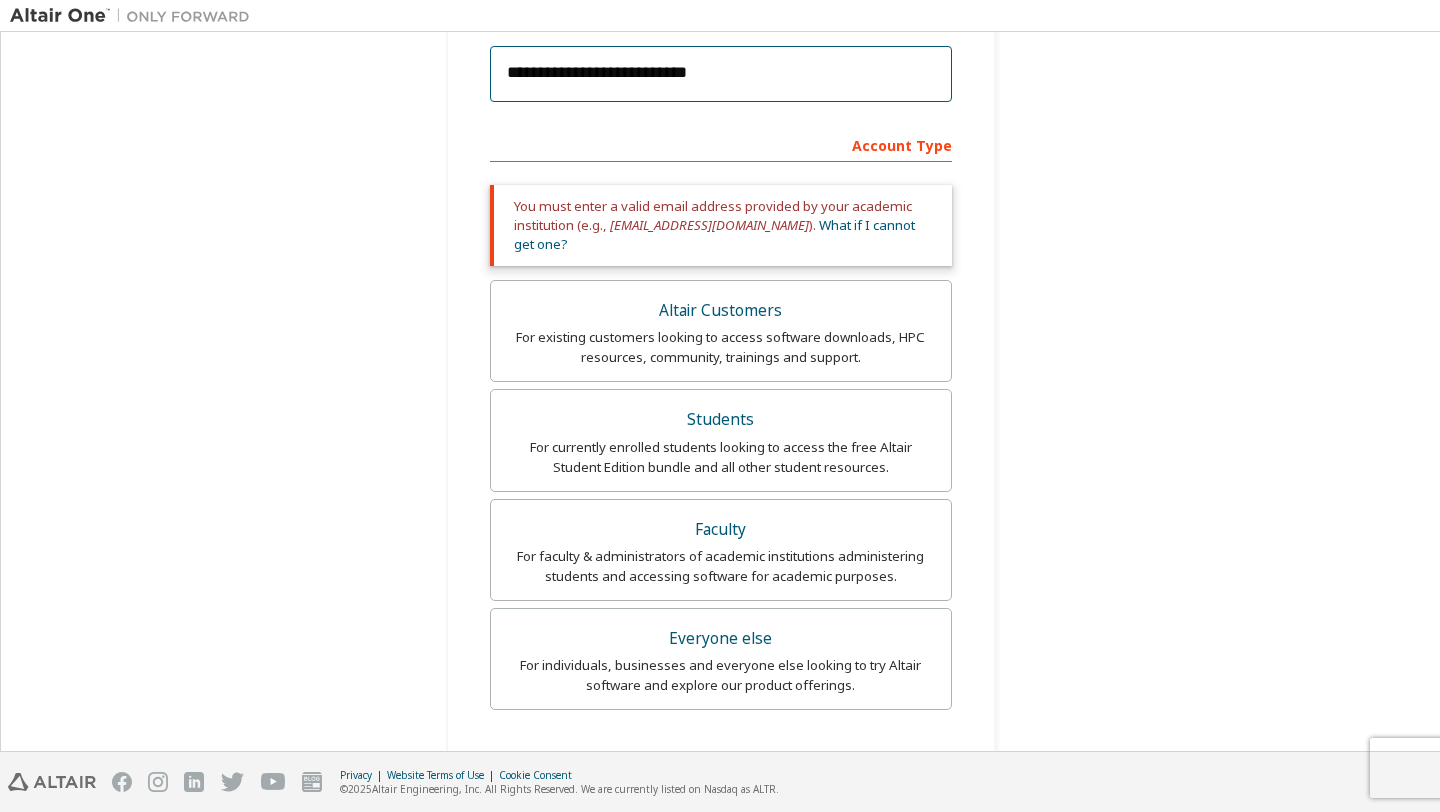 type on "**********" 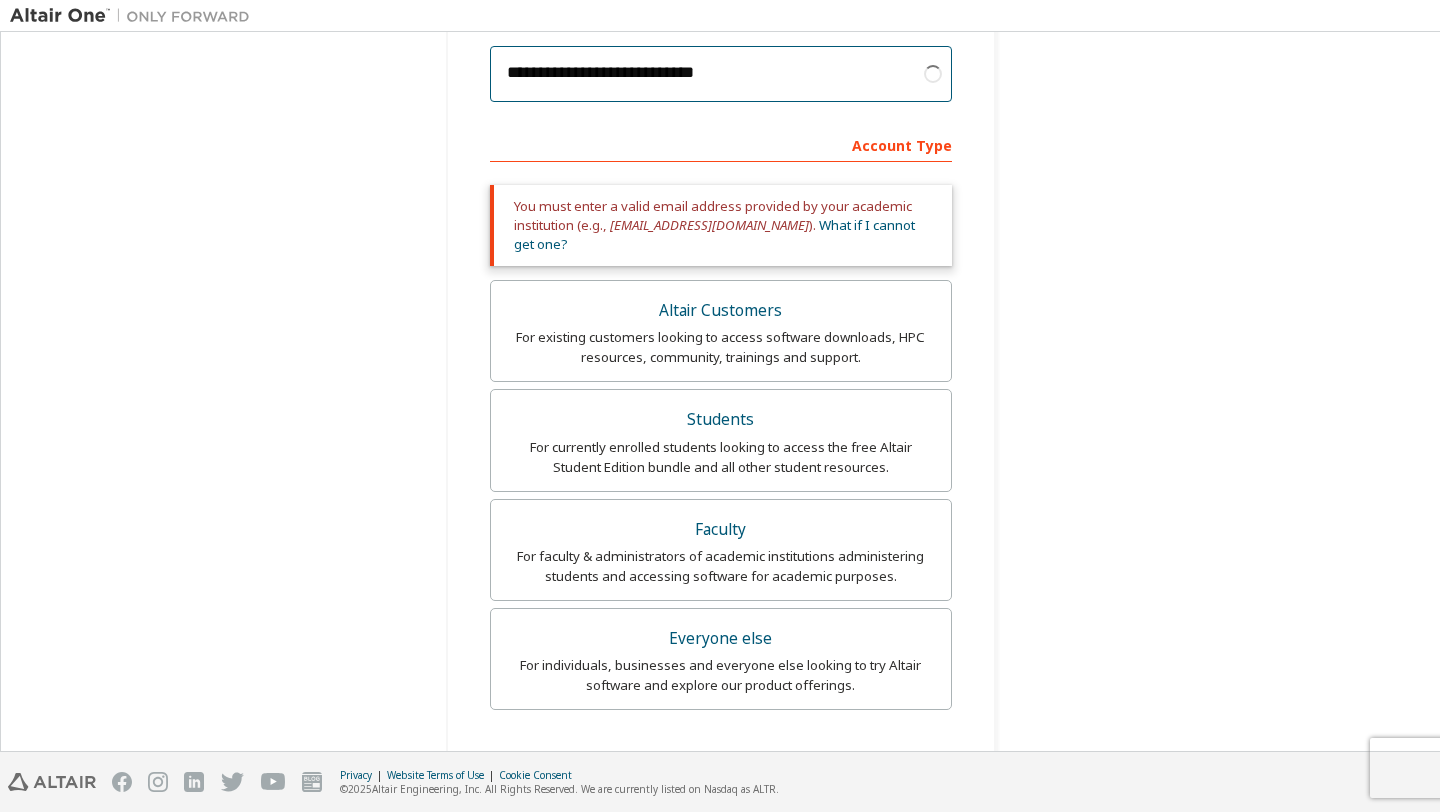 drag, startPoint x: 768, startPoint y: 82, endPoint x: 350, endPoint y: 76, distance: 418.04306 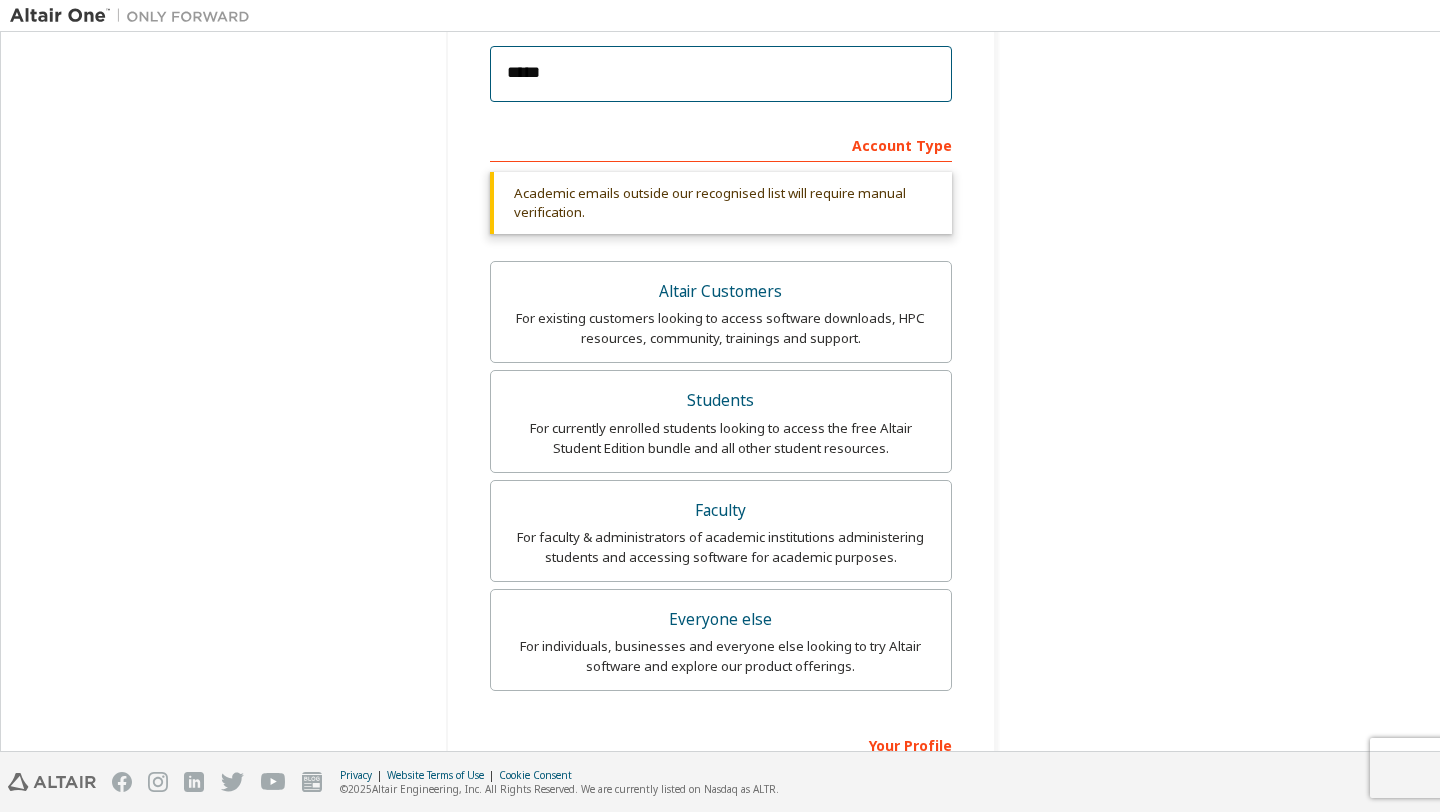 type on "*****" 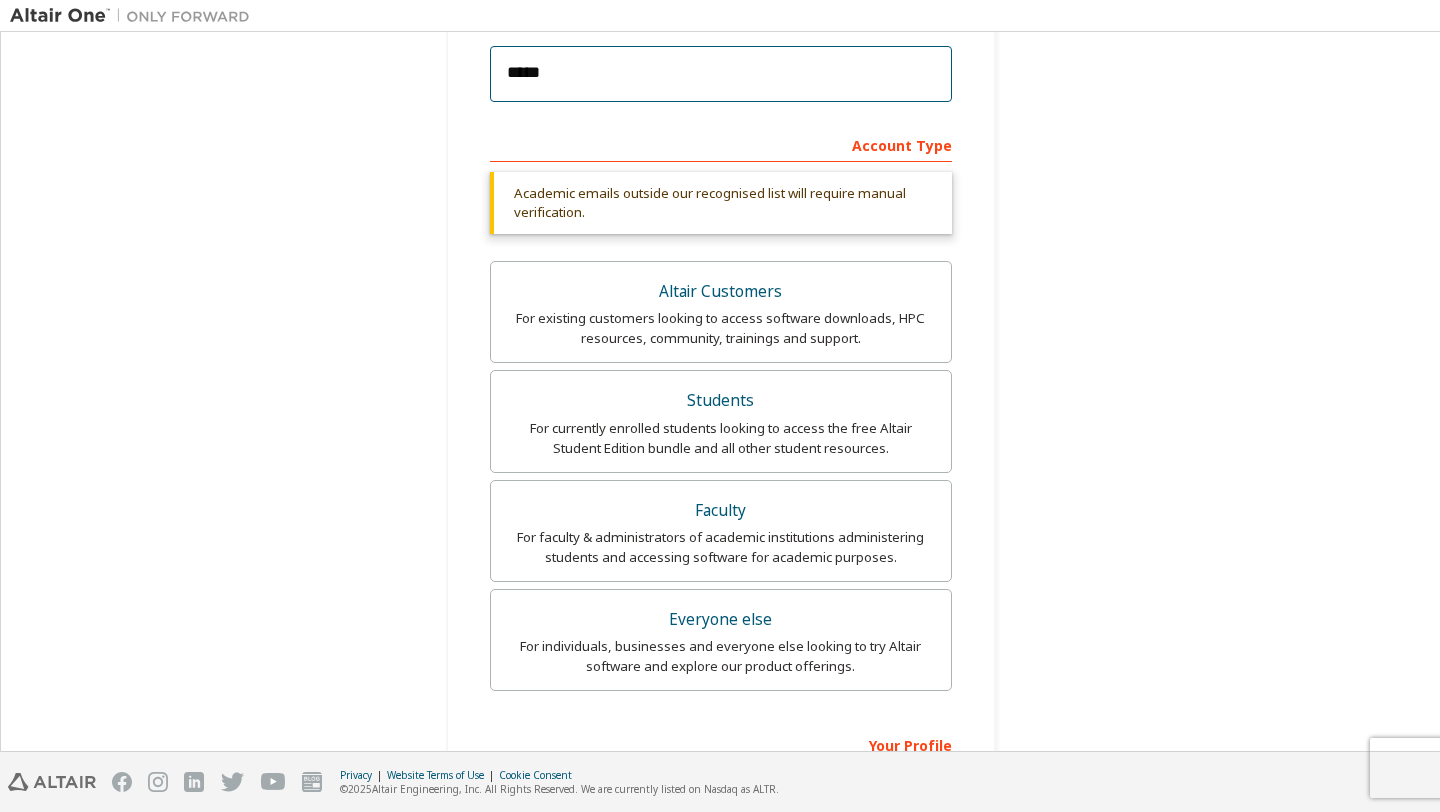 drag, startPoint x: 632, startPoint y: 90, endPoint x: 462, endPoint y: 80, distance: 170.29387 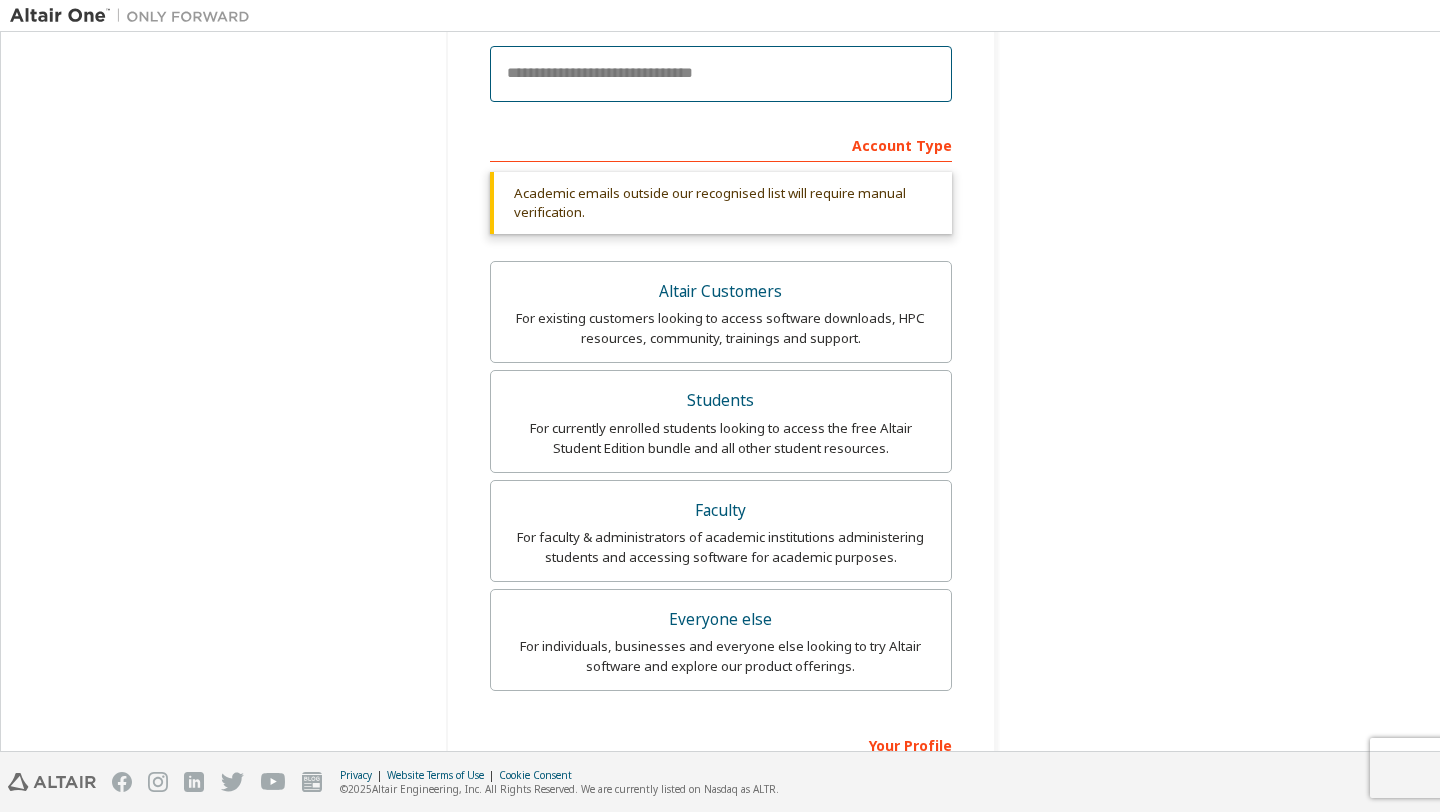 paste on "**********" 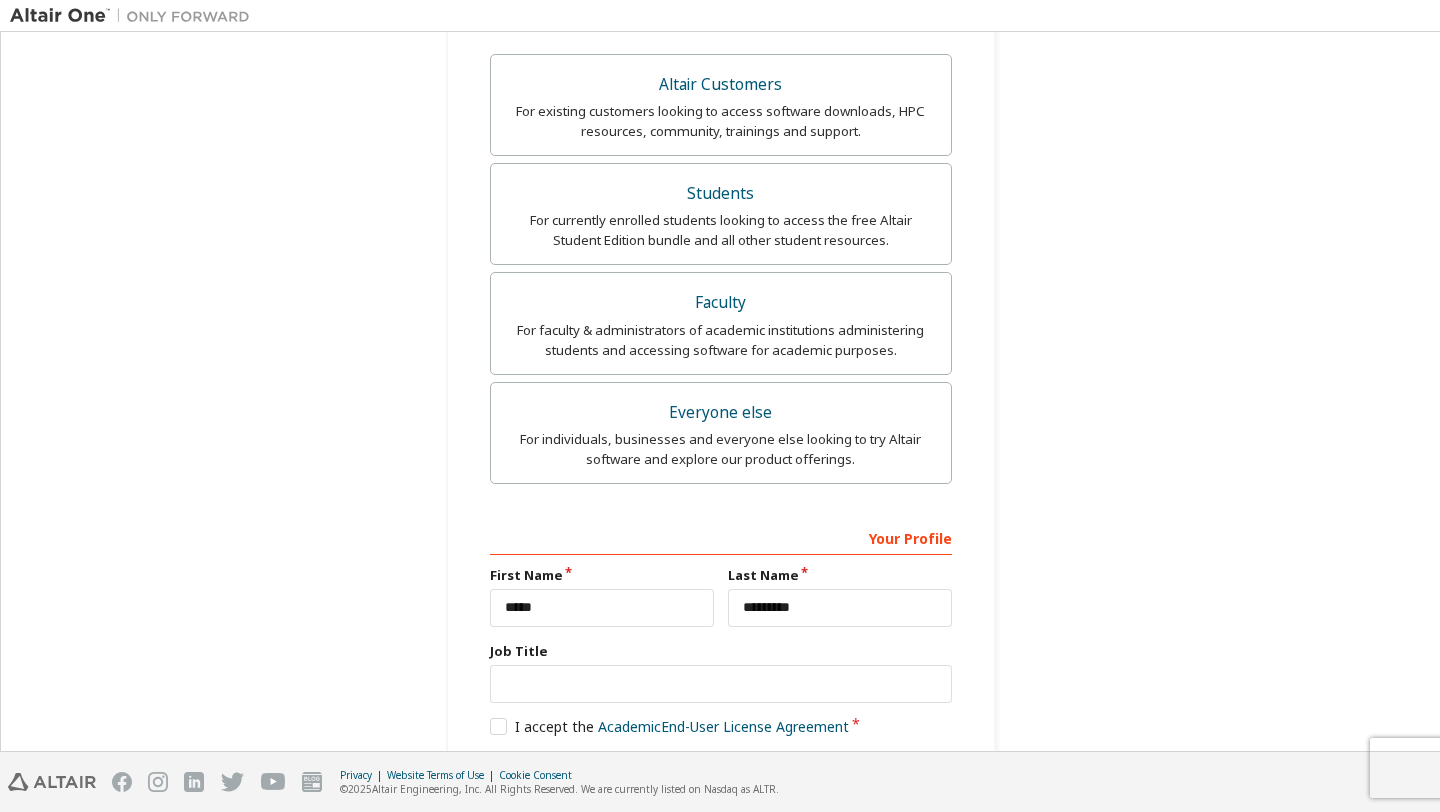 scroll, scrollTop: 515, scrollLeft: 0, axis: vertical 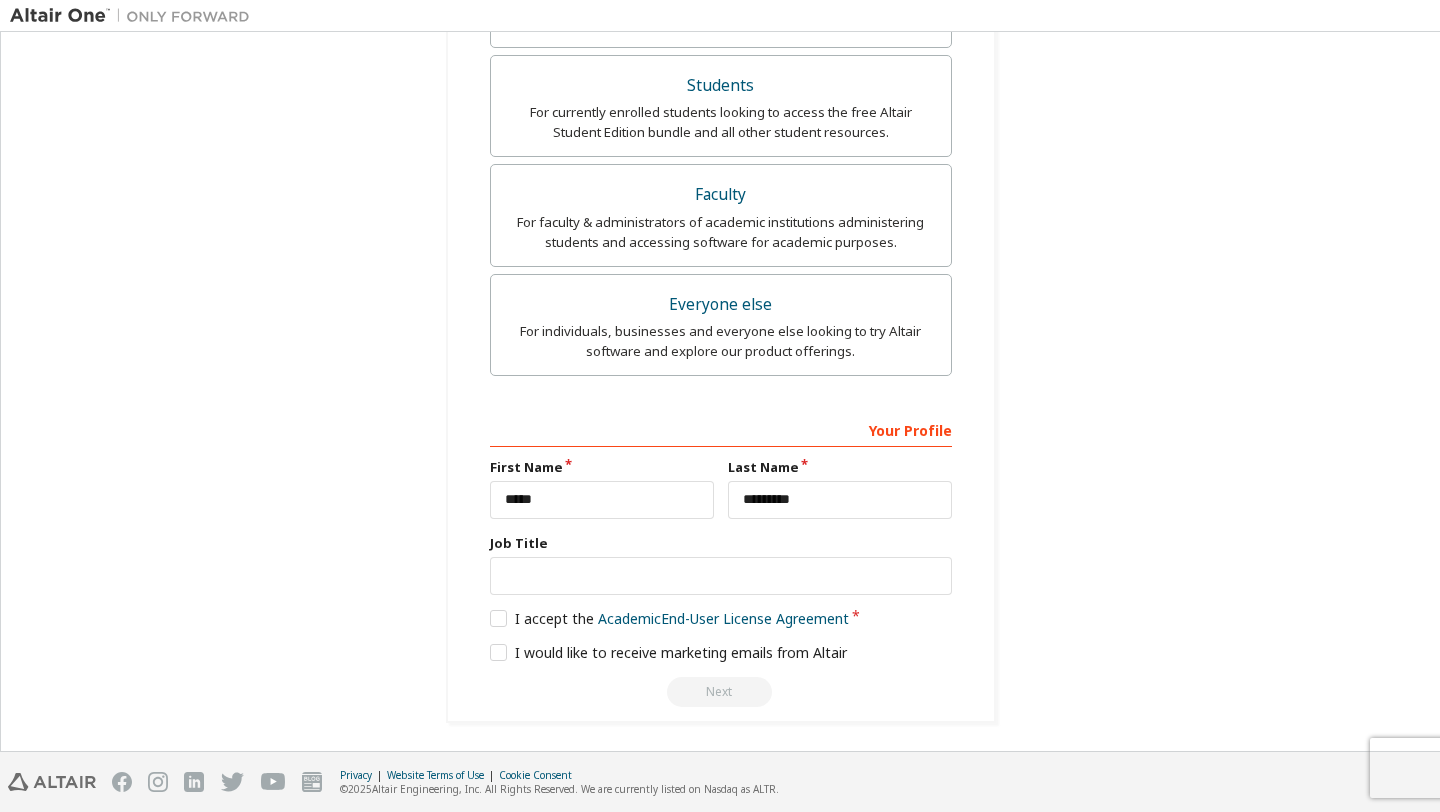 type on "**********" 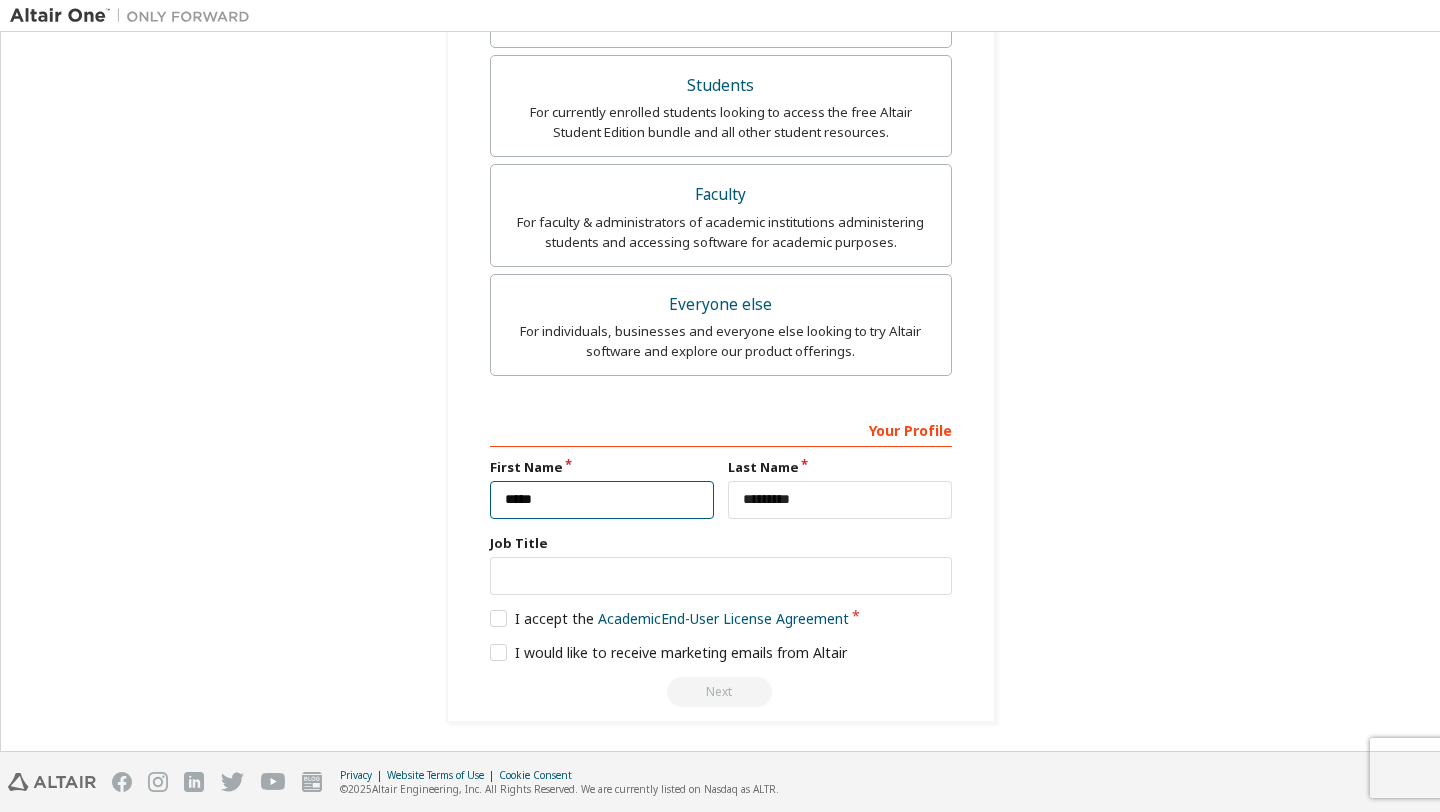 click on "*****" at bounding box center (602, 500) 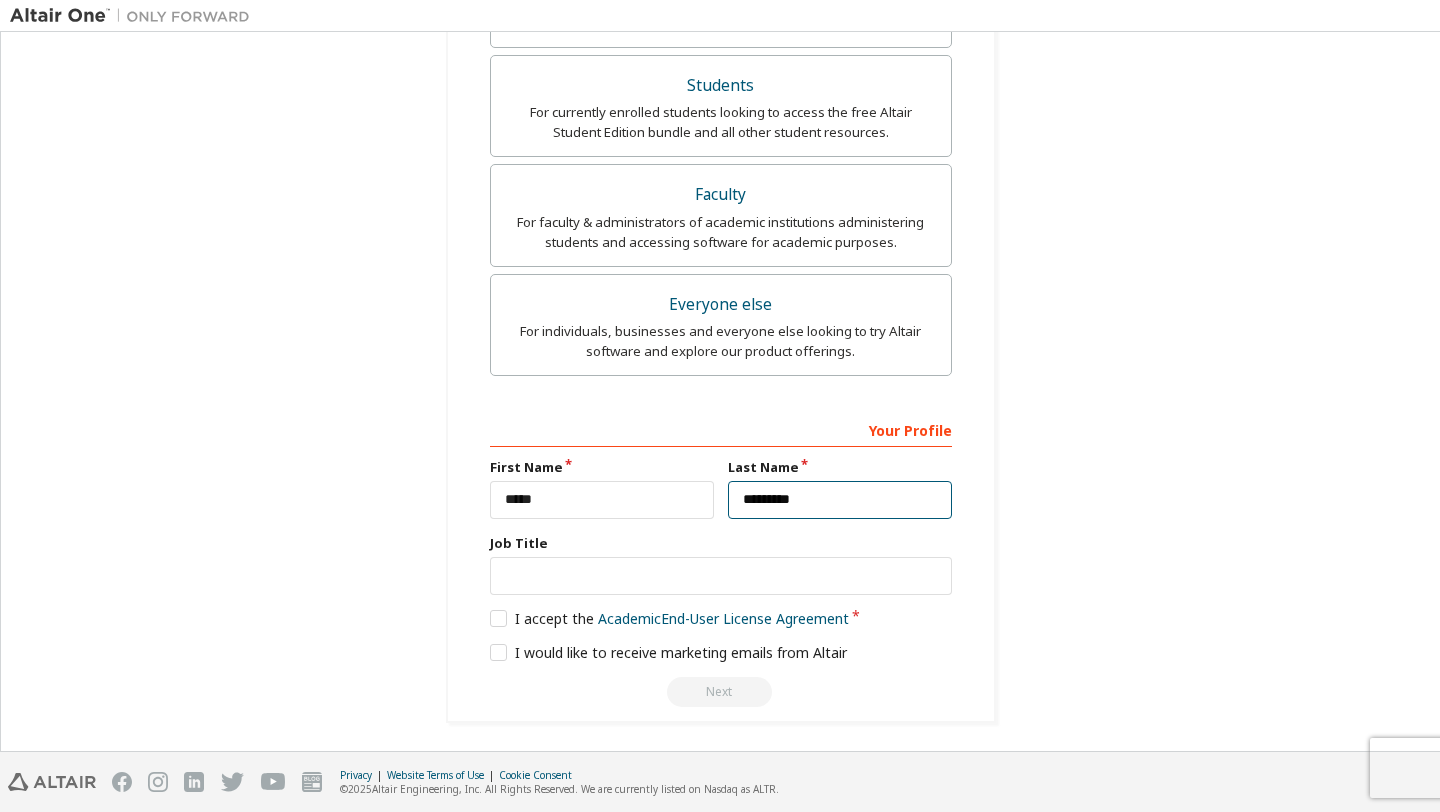 click on "*********" at bounding box center (840, 500) 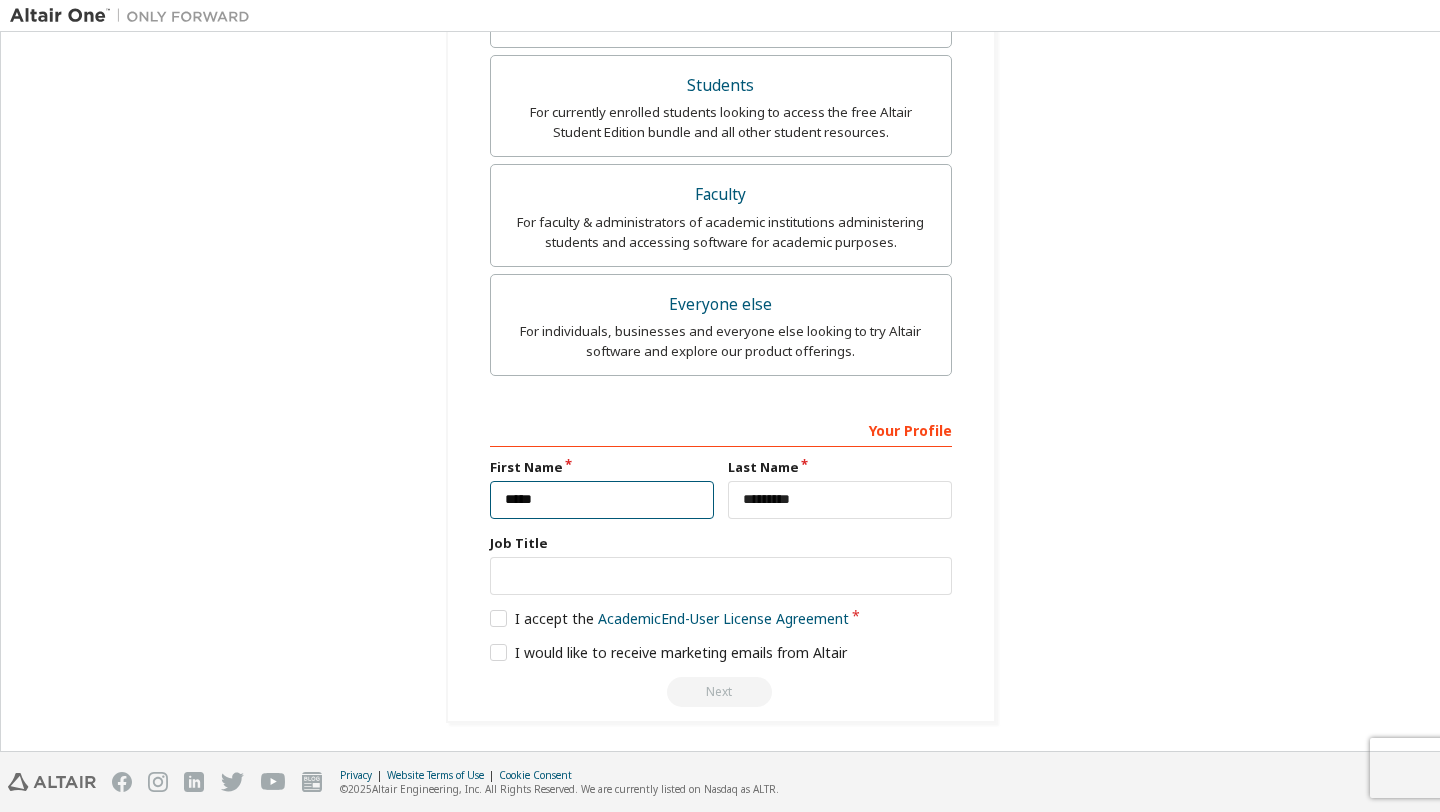 click on "*****" at bounding box center (602, 500) 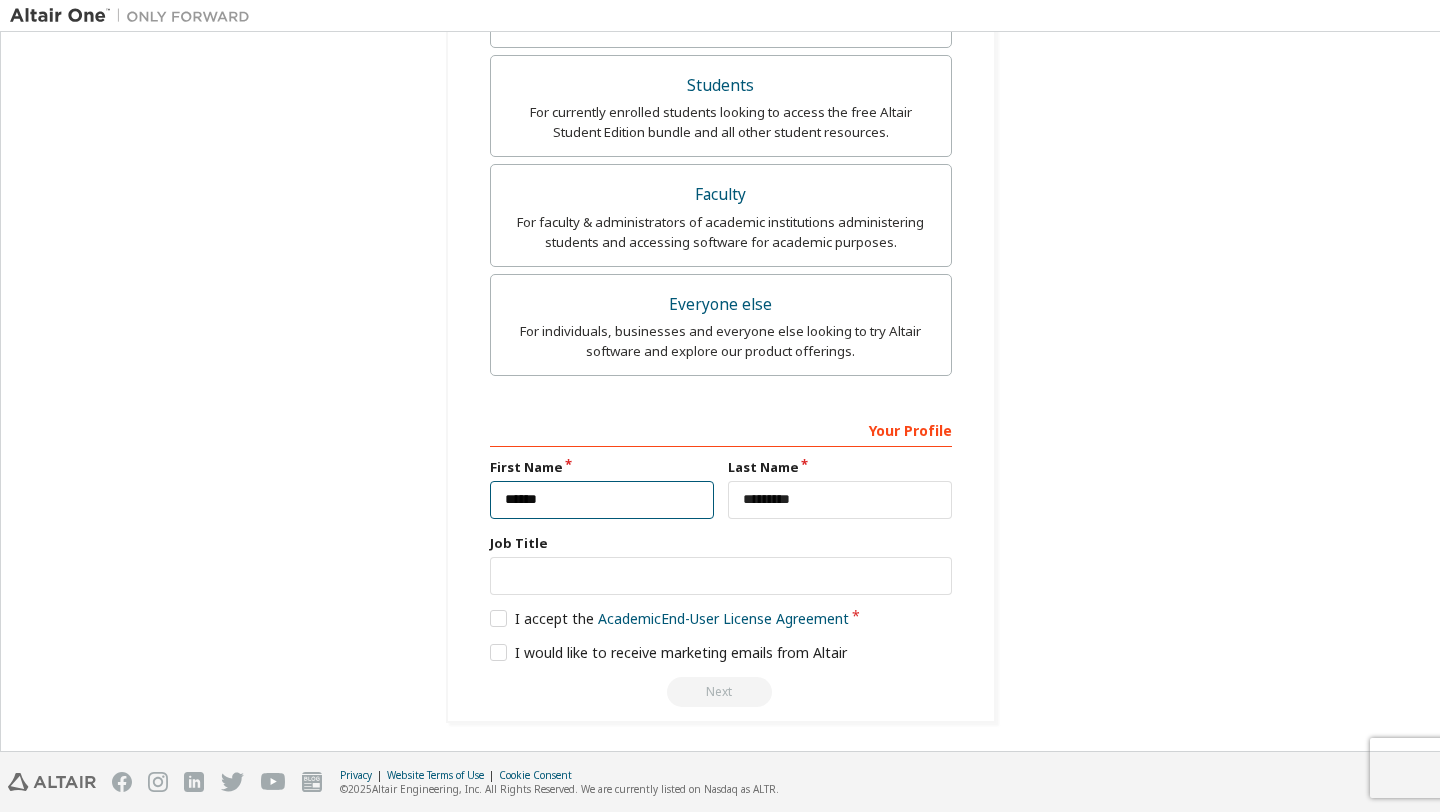 type on "*****" 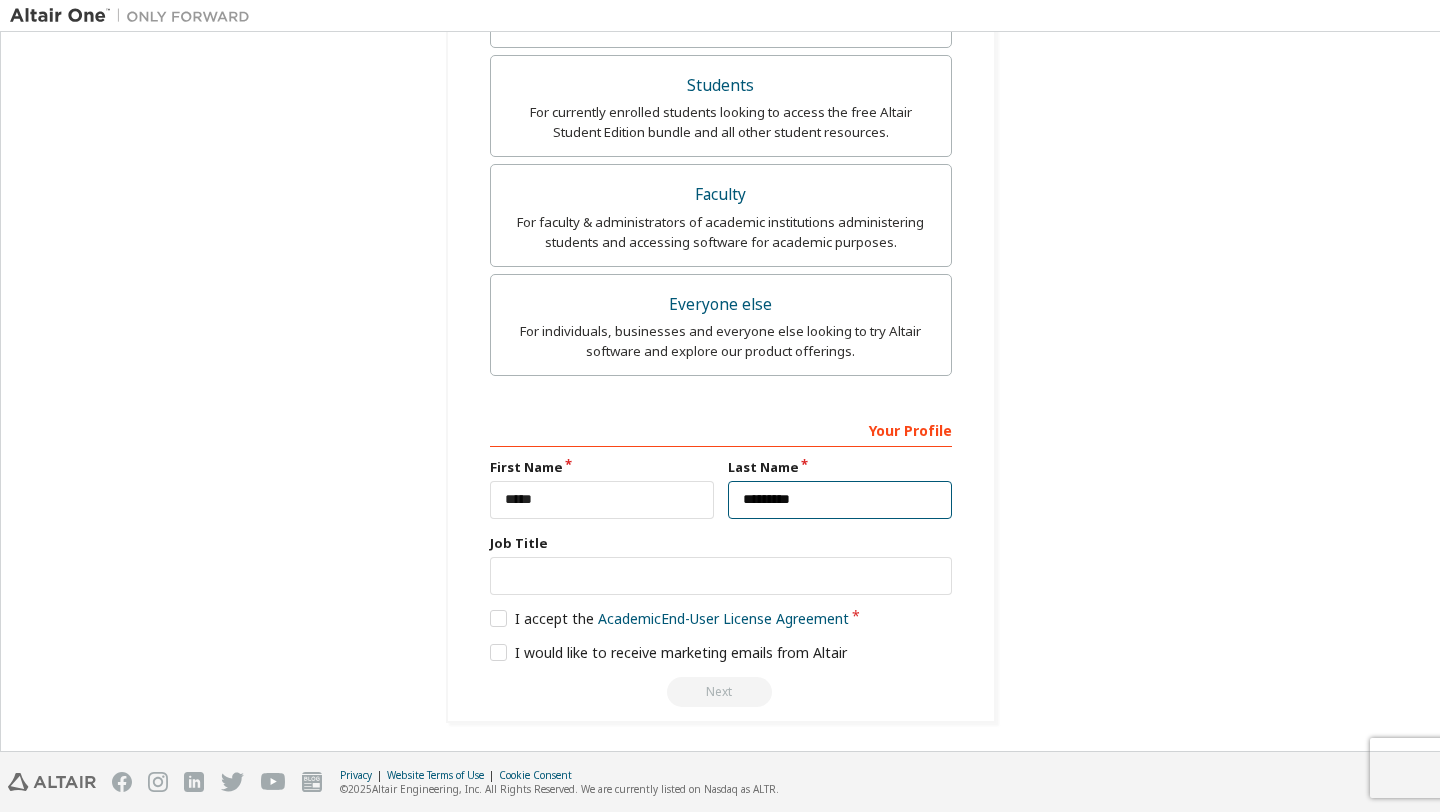click on "*********" at bounding box center [840, 500] 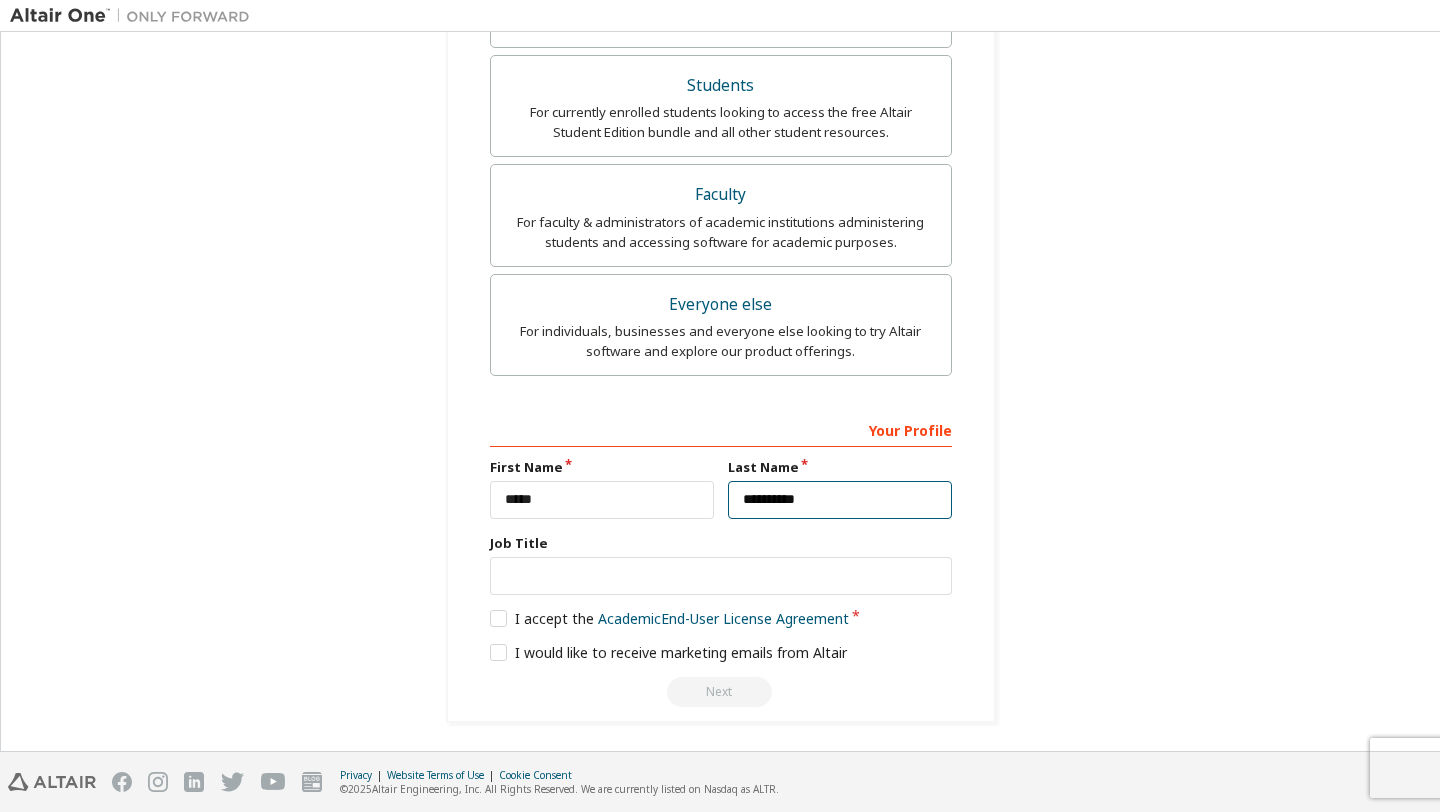 type on "*********" 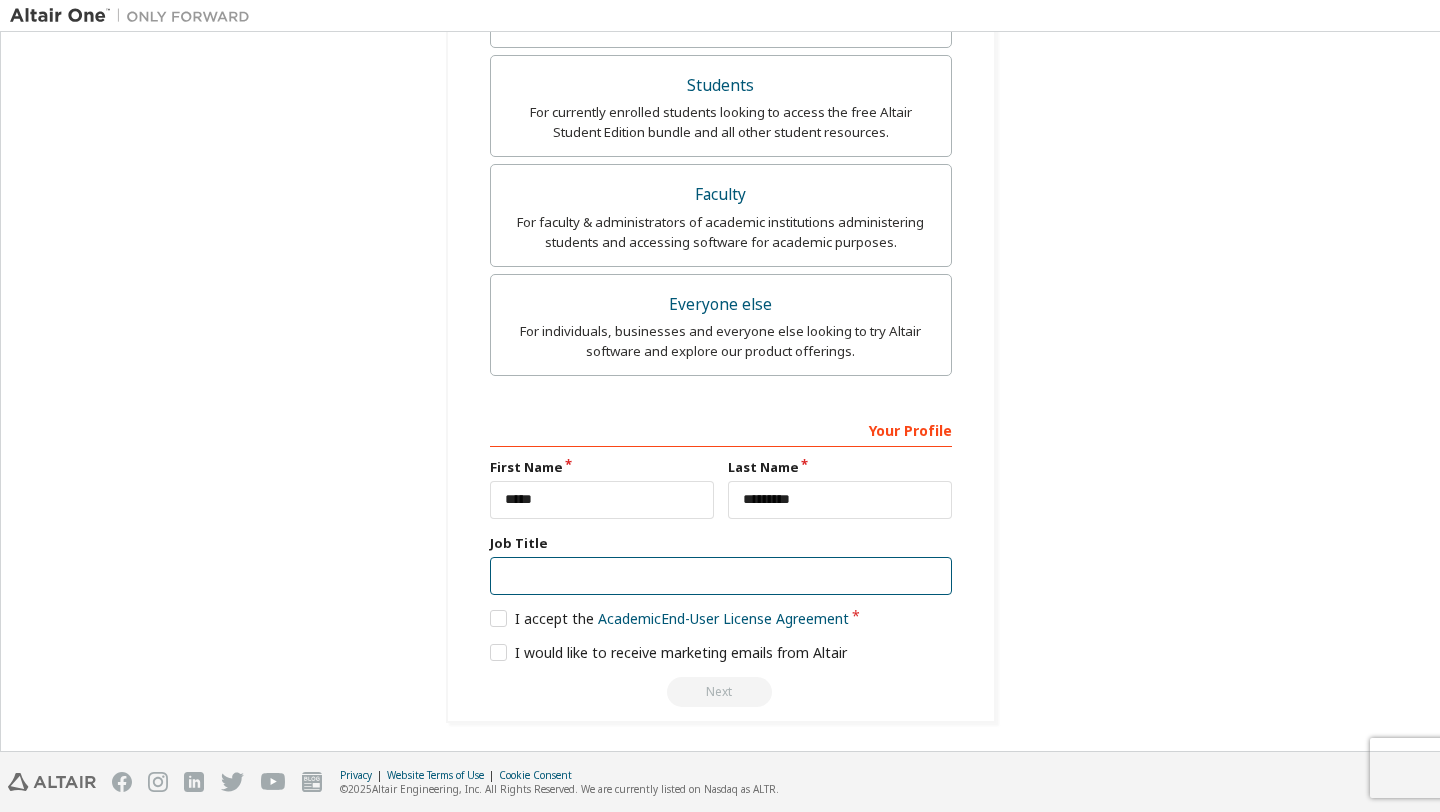 click at bounding box center (721, 576) 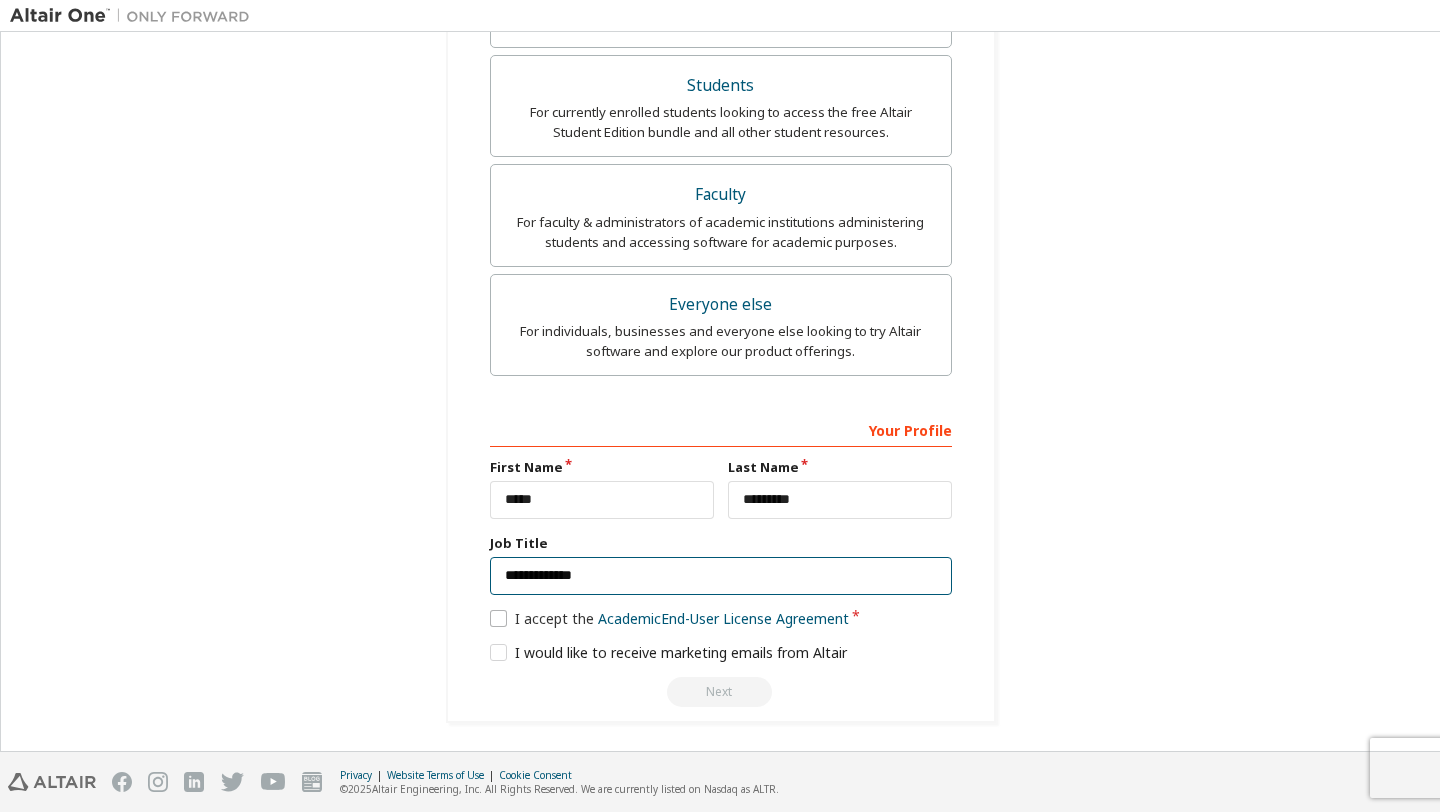 type on "**********" 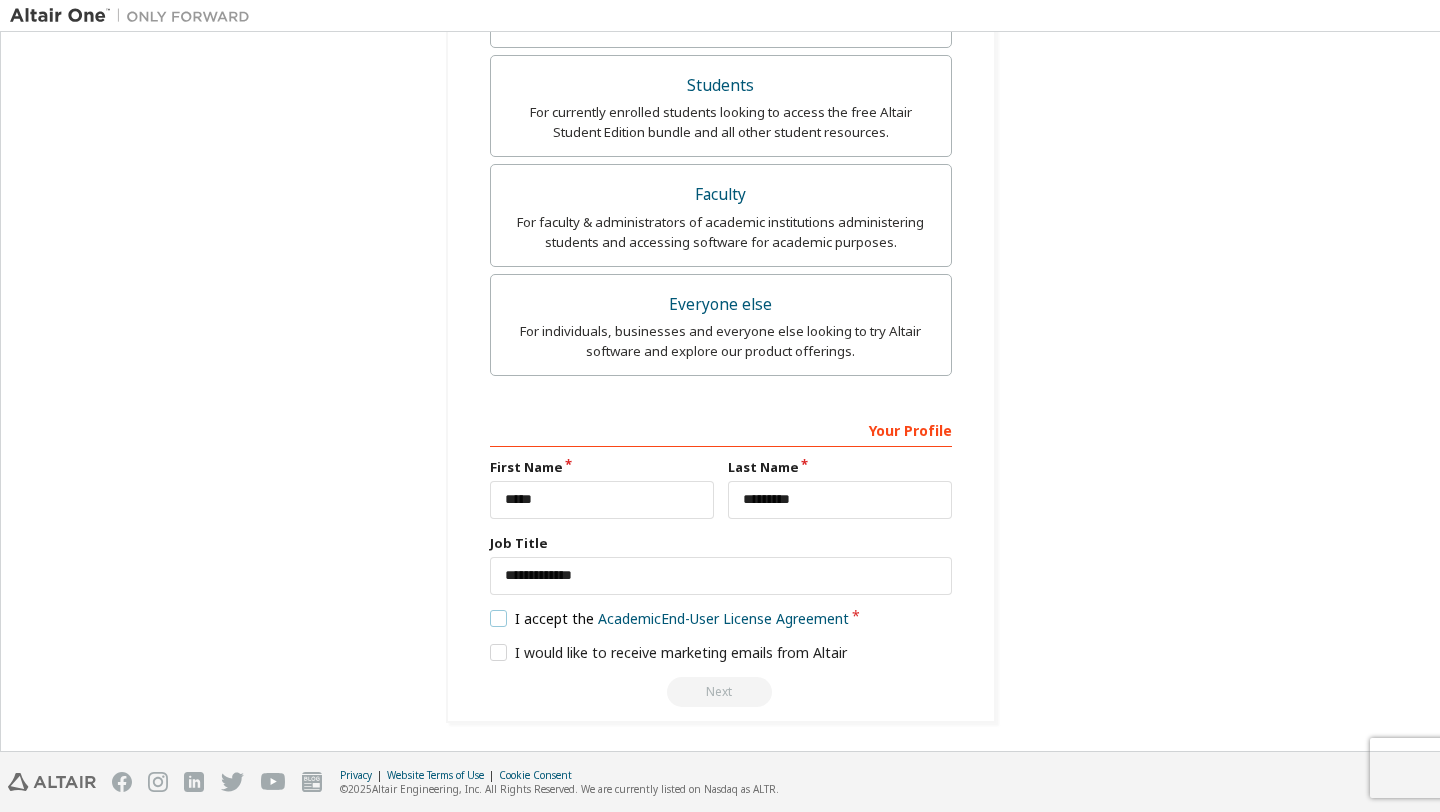 click on "I accept the   Academic   End-User License Agreement" at bounding box center (670, 618) 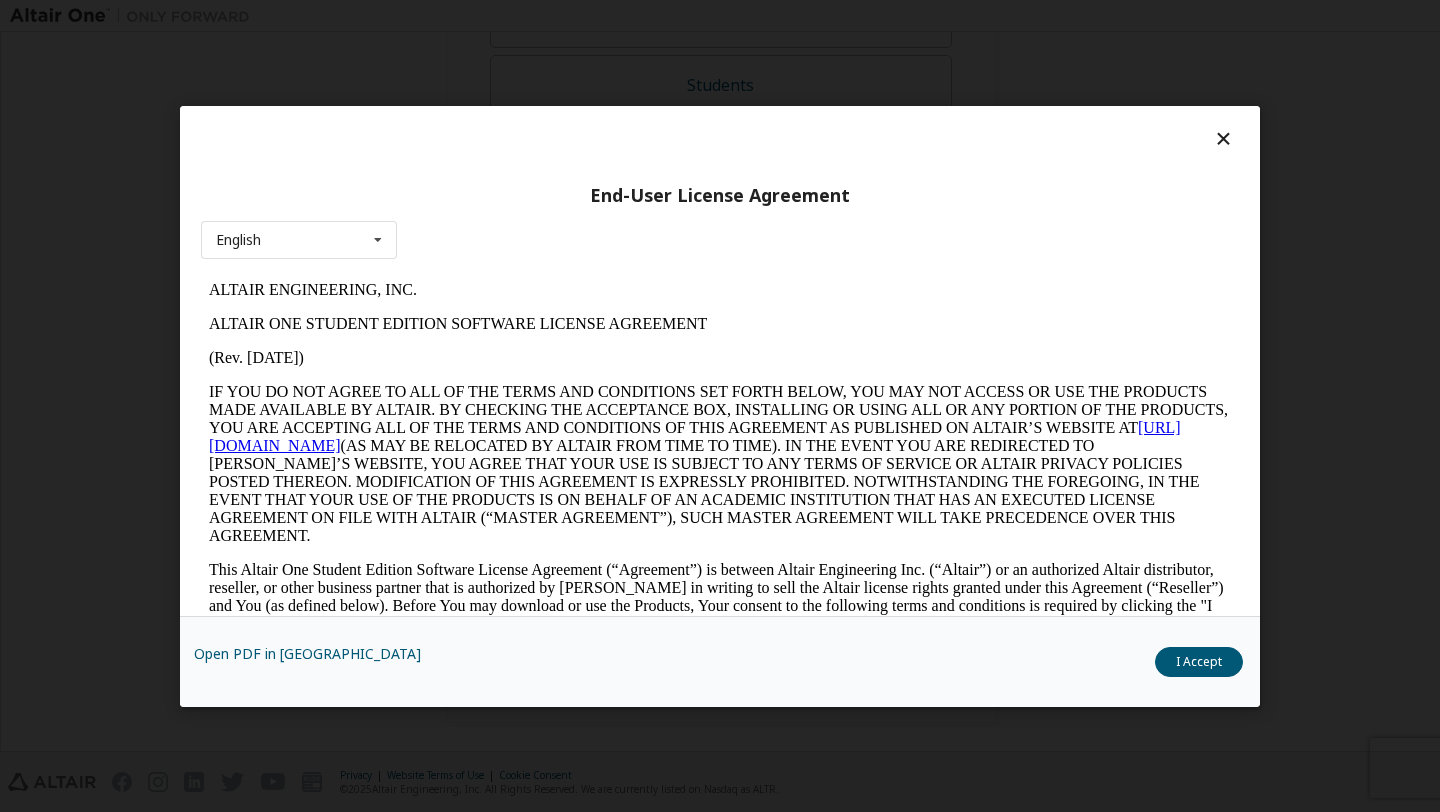 scroll, scrollTop: 0, scrollLeft: 0, axis: both 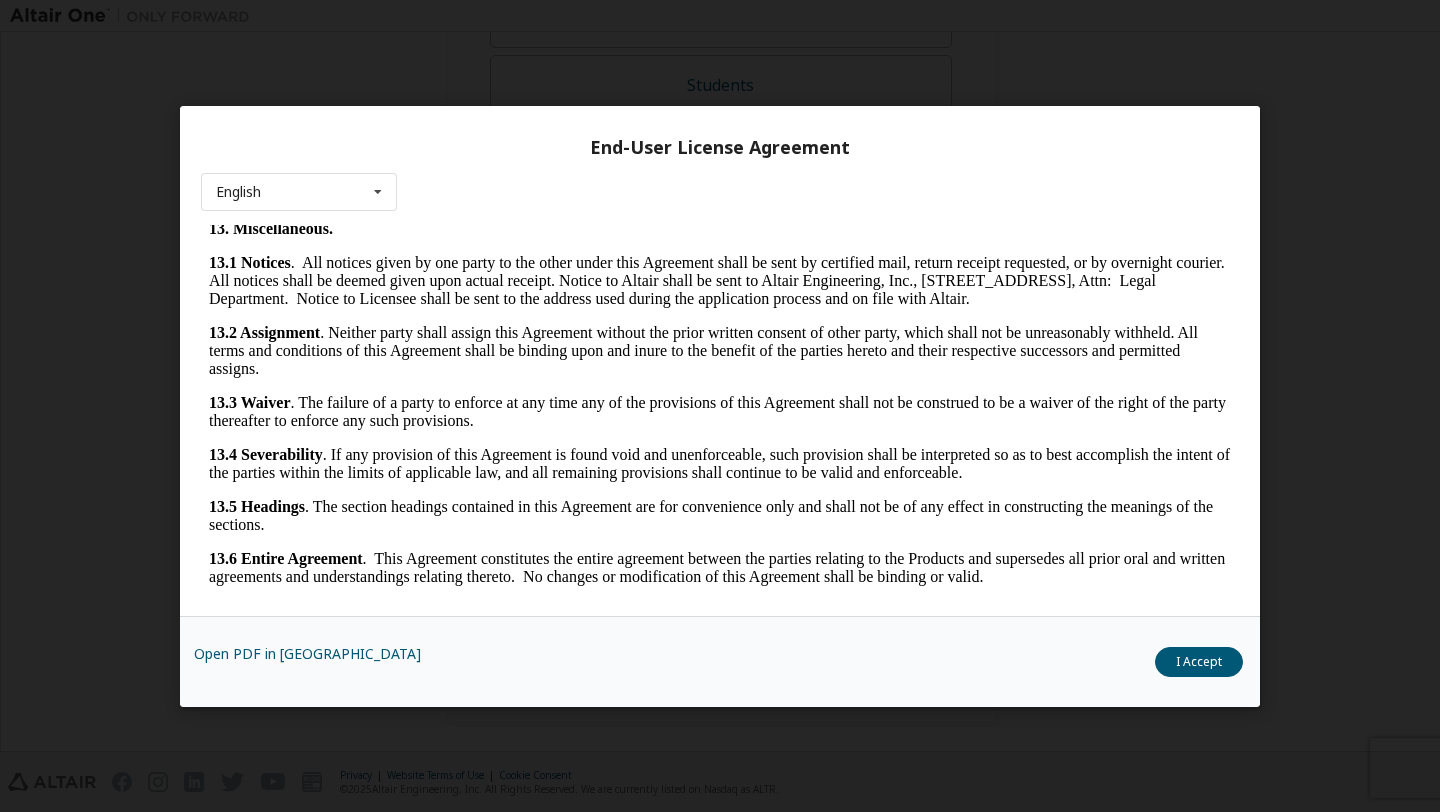 click on "Open PDF in New Tab I Accept" at bounding box center [720, 660] 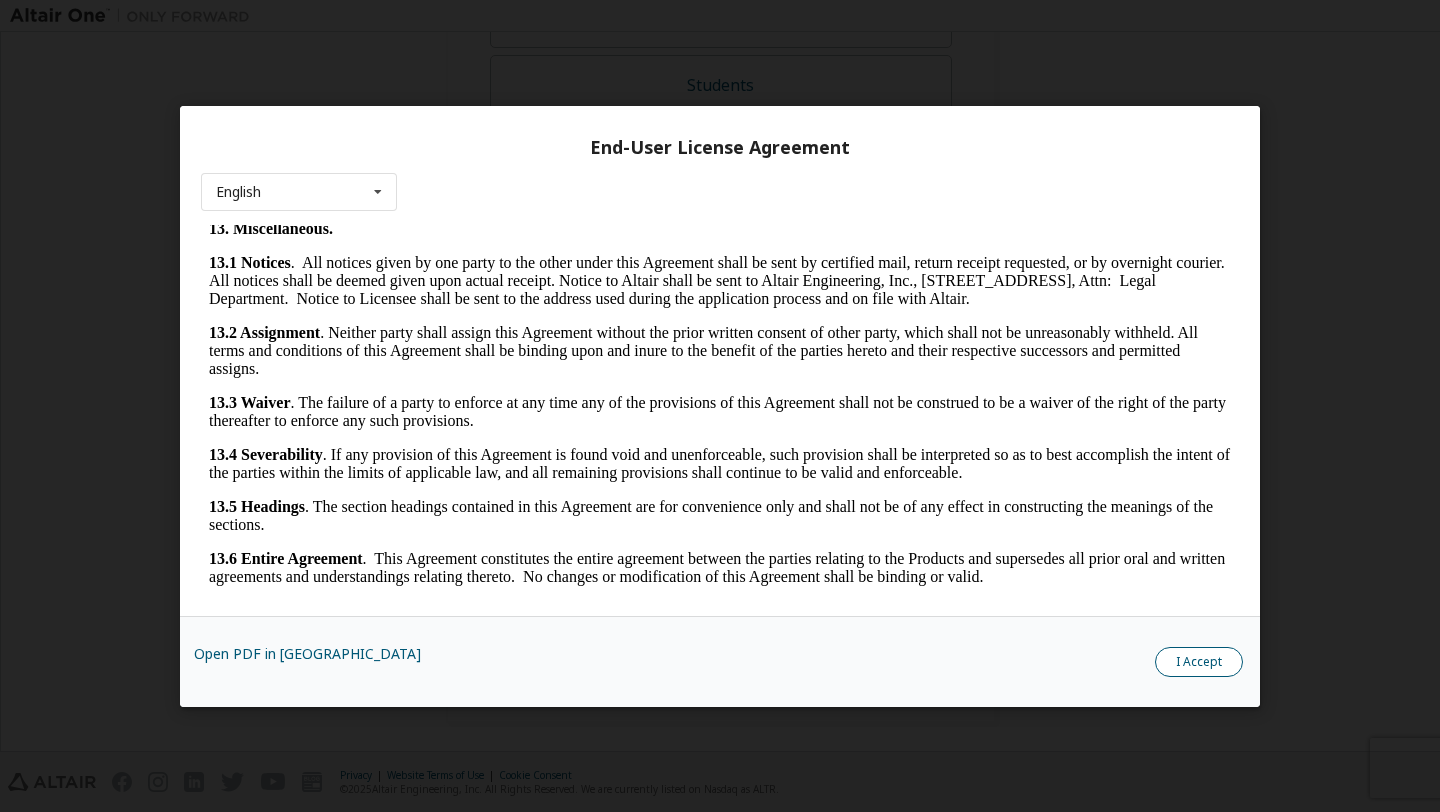 click on "I Accept" at bounding box center [1199, 661] 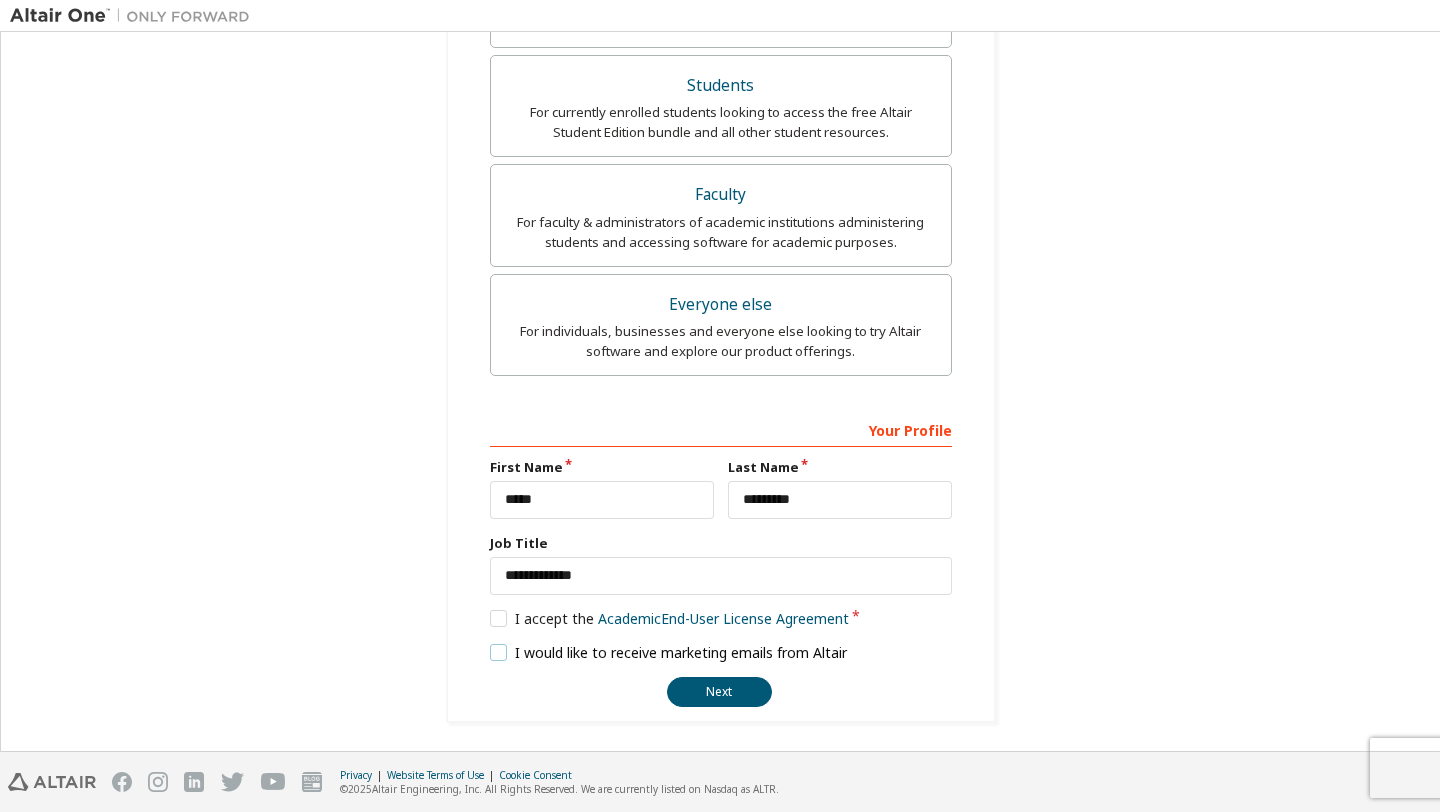 click on "I would like to receive marketing emails from Altair" at bounding box center (669, 652) 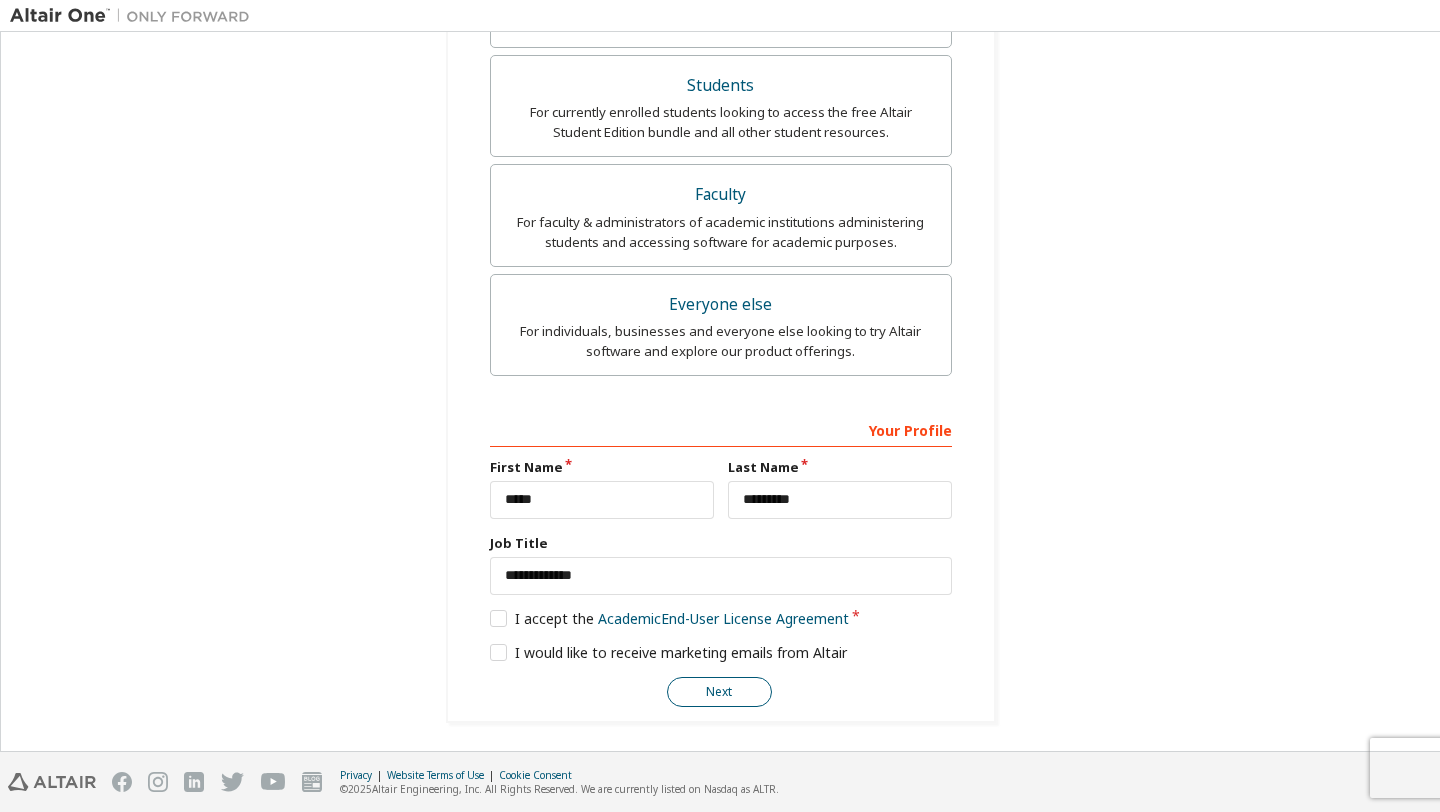 click on "Next" at bounding box center (719, 692) 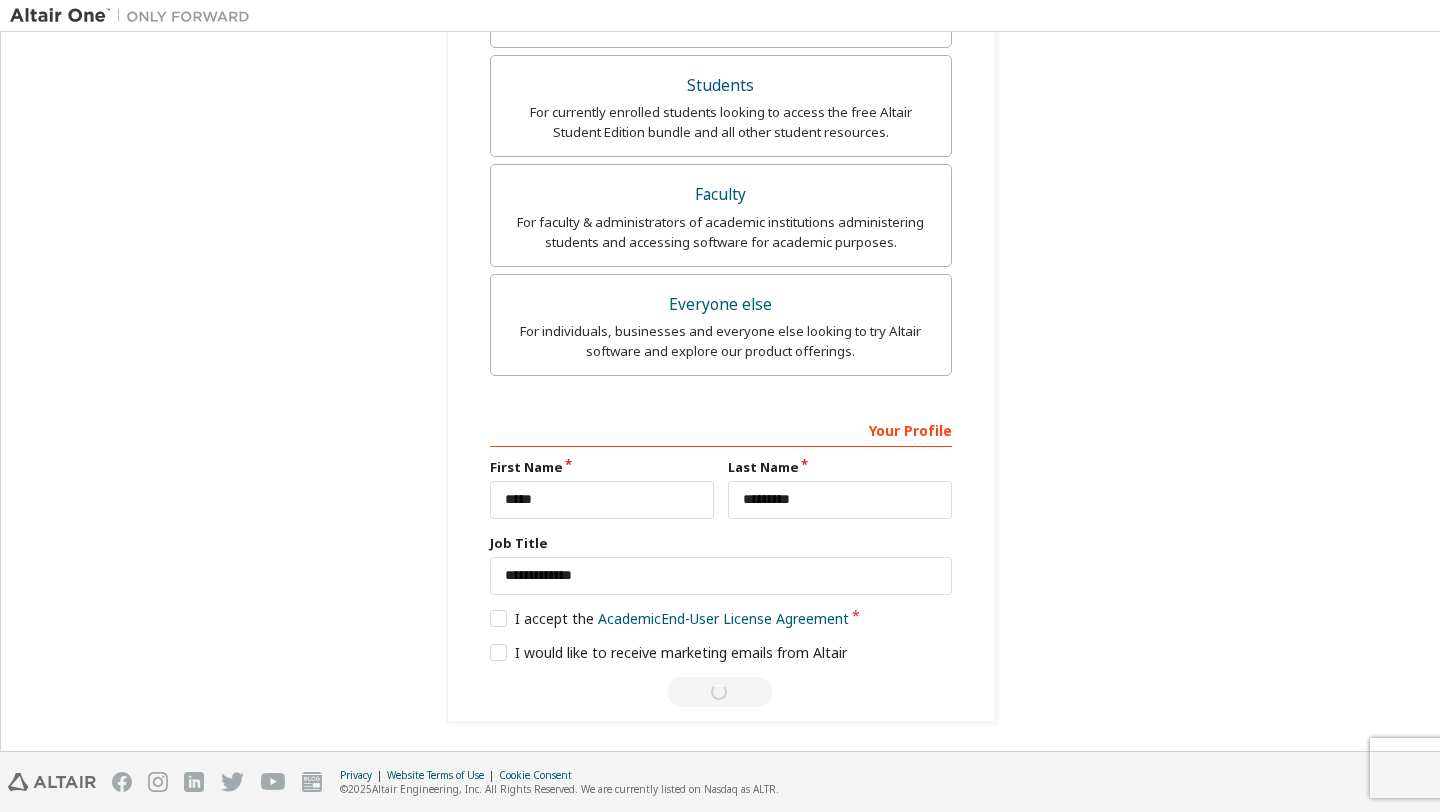 scroll, scrollTop: 0, scrollLeft: 0, axis: both 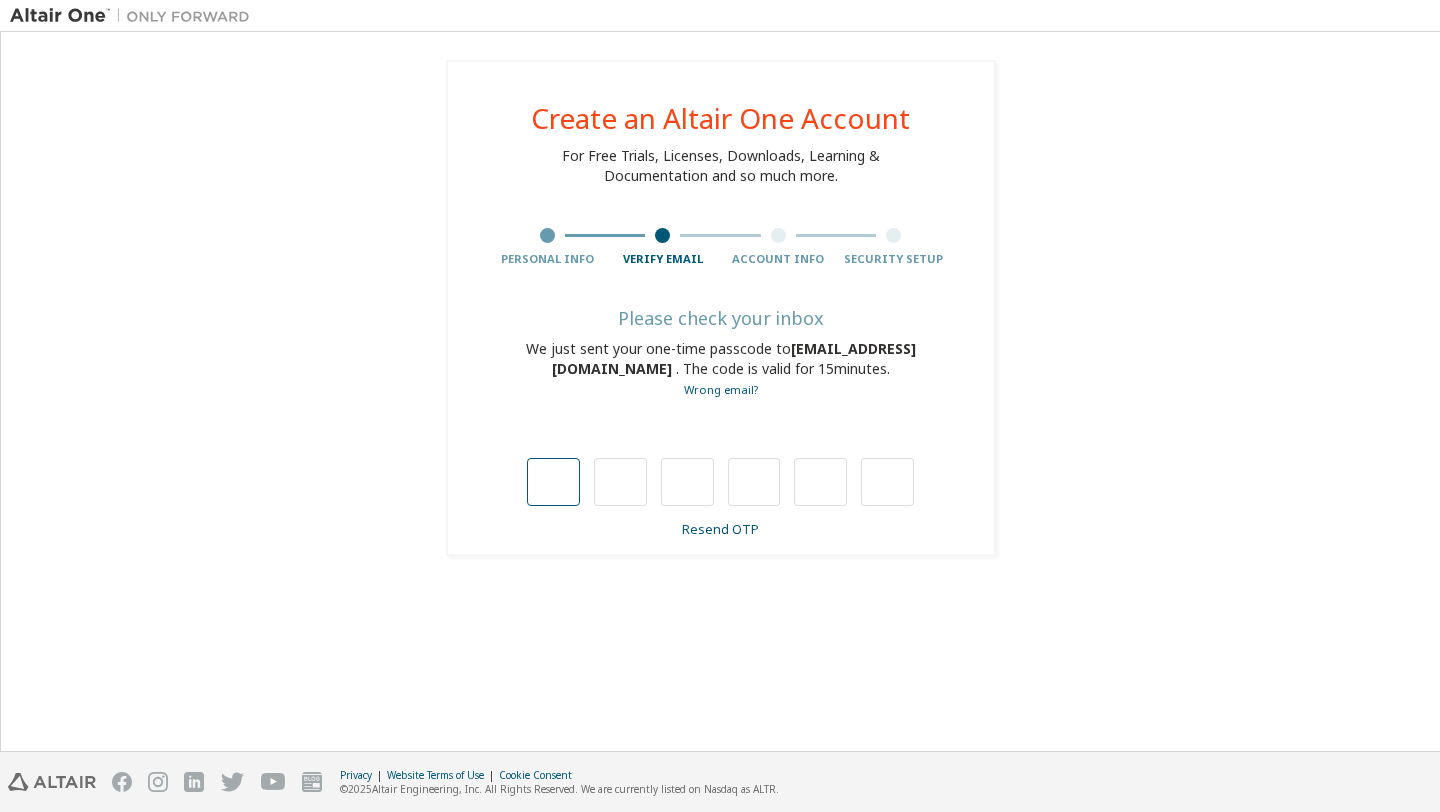 type on "*" 